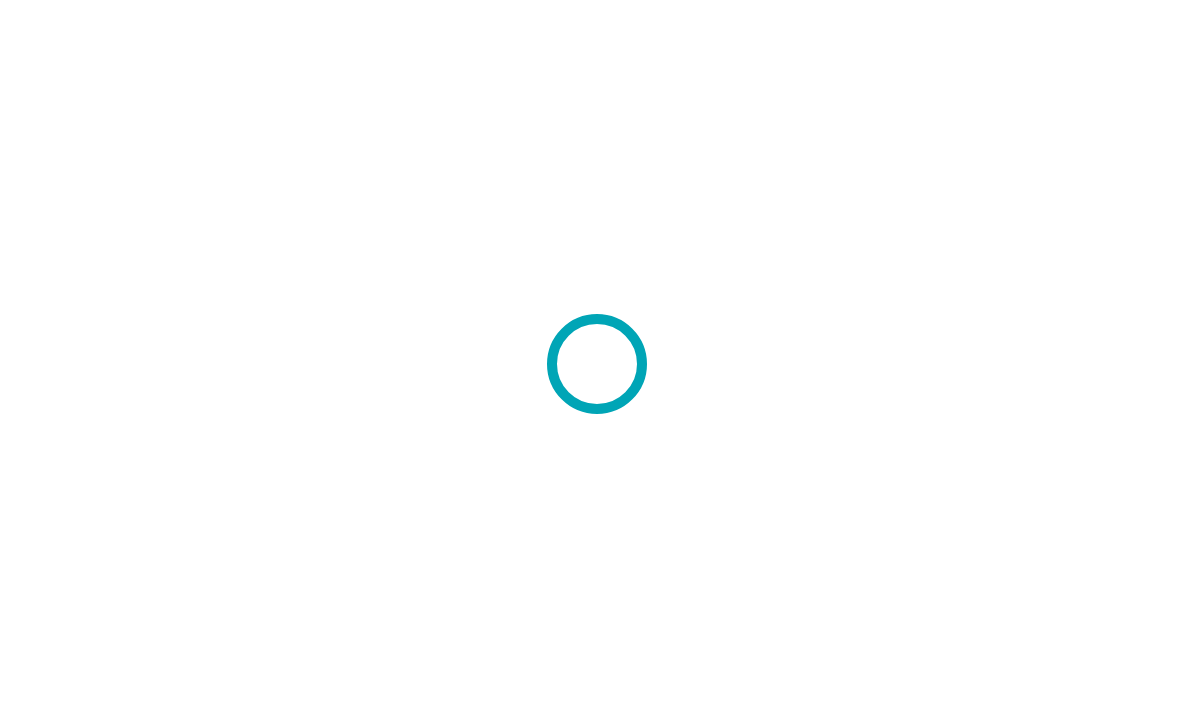 scroll, scrollTop: 0, scrollLeft: 0, axis: both 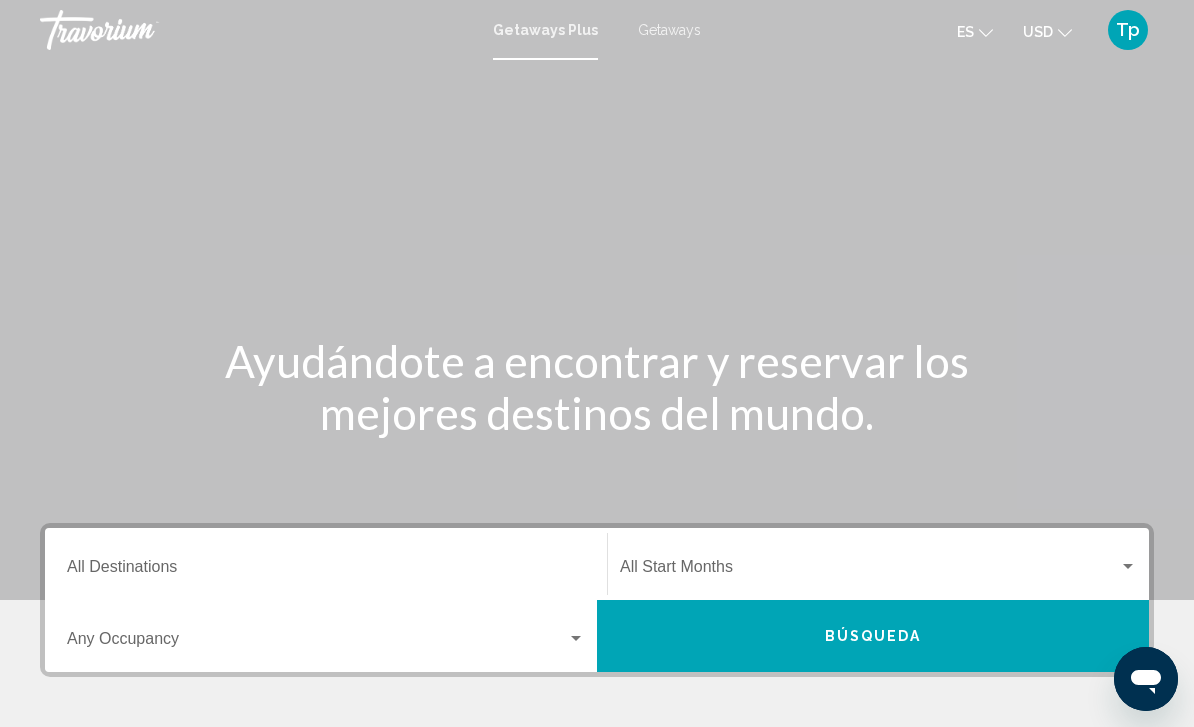 click on "Destination All Destinations" at bounding box center (326, 571) 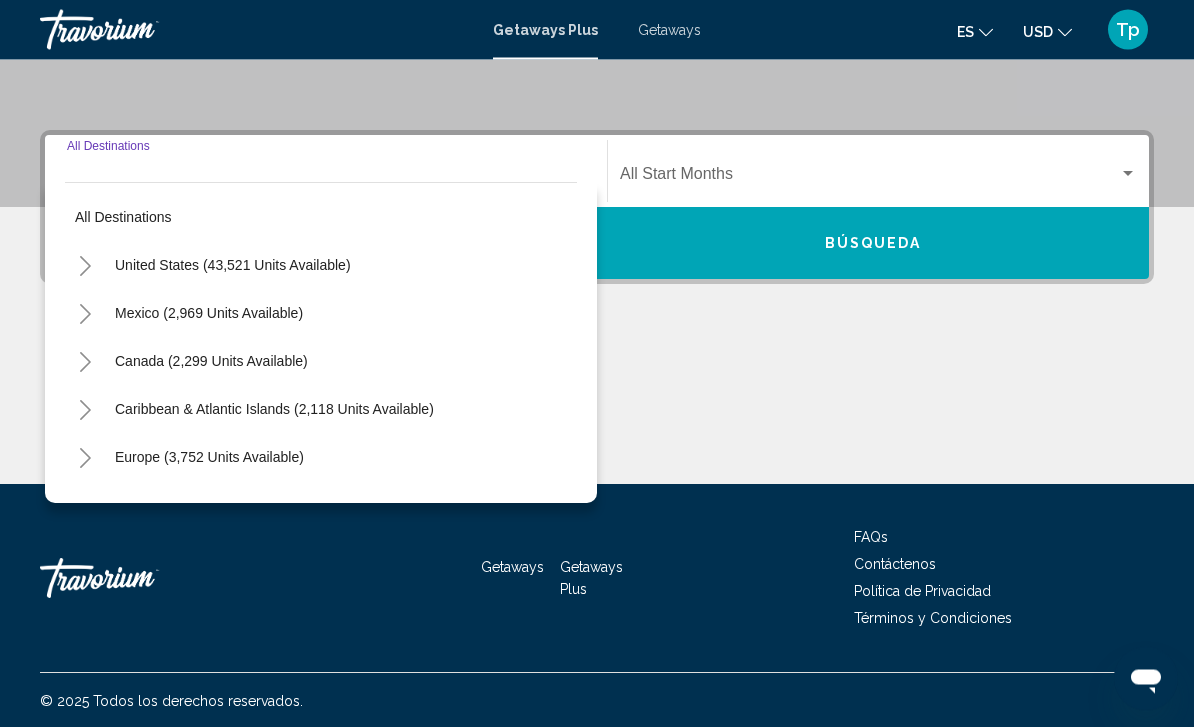 scroll, scrollTop: 395, scrollLeft: 0, axis: vertical 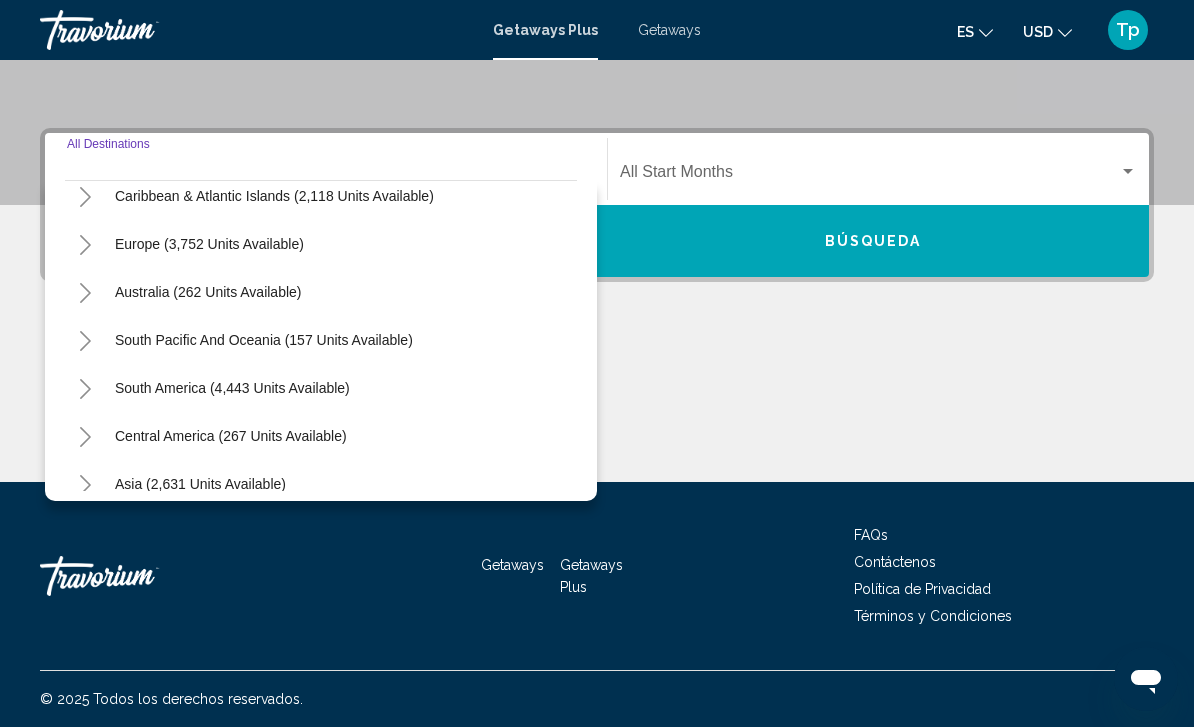 click 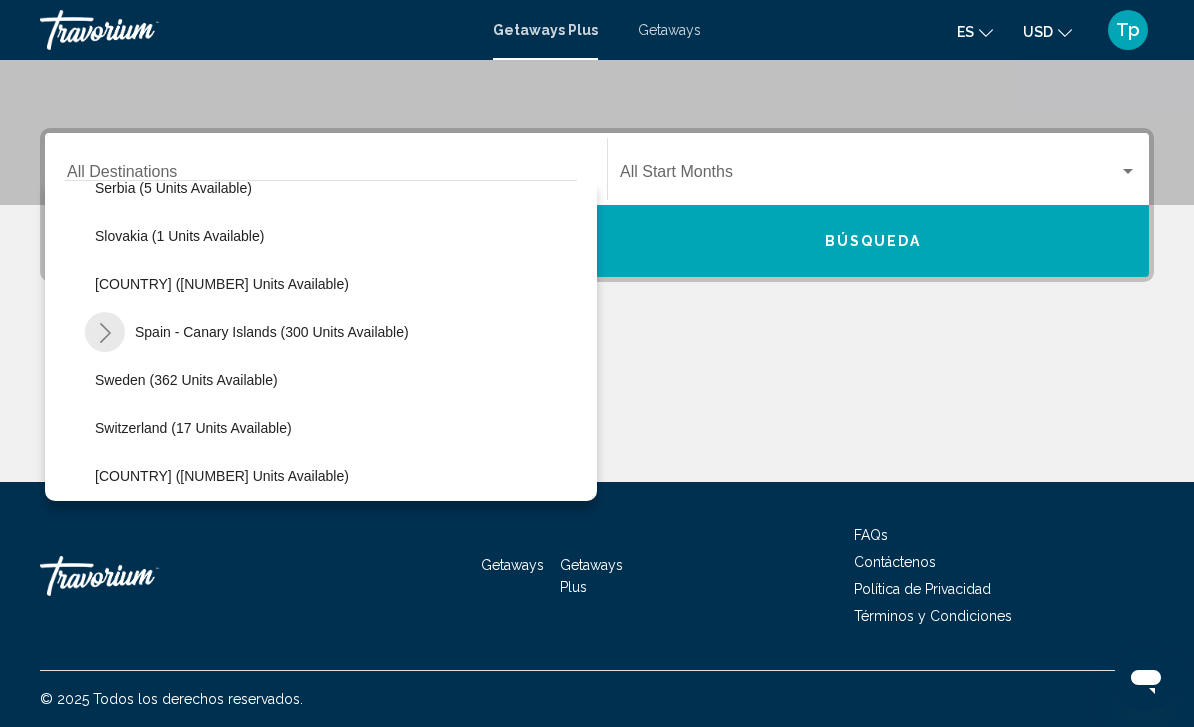 scroll, scrollTop: 727, scrollLeft: 0, axis: vertical 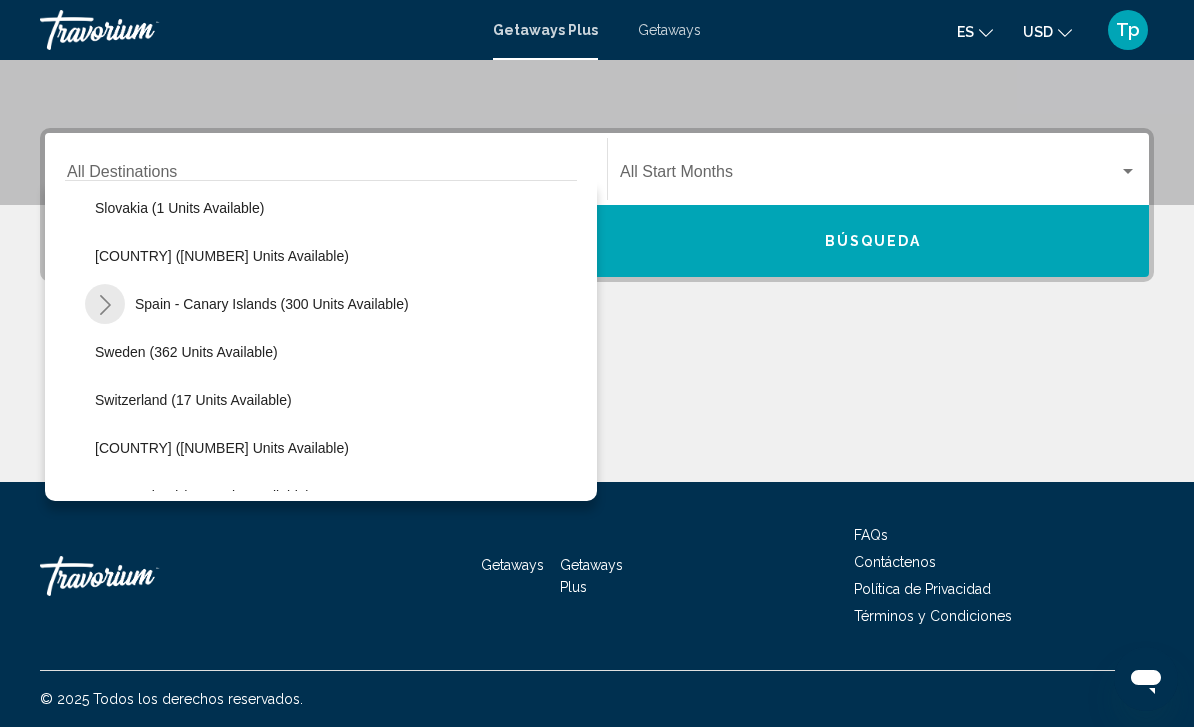 click 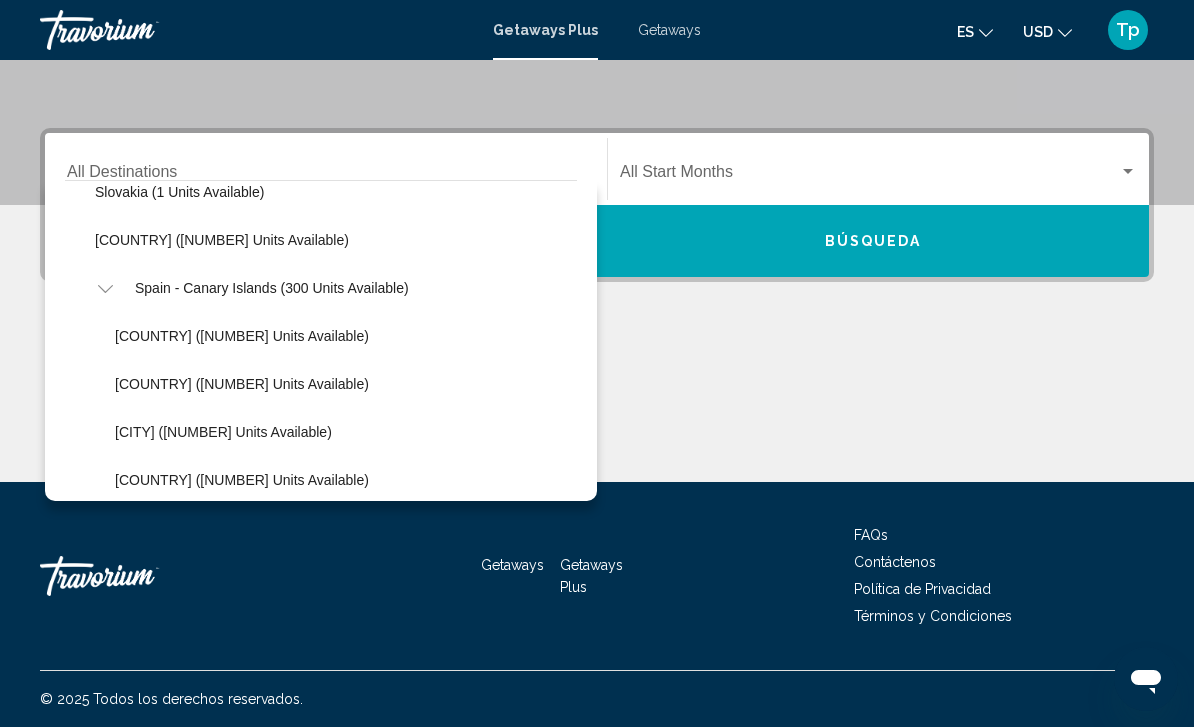 scroll, scrollTop: 742, scrollLeft: 0, axis: vertical 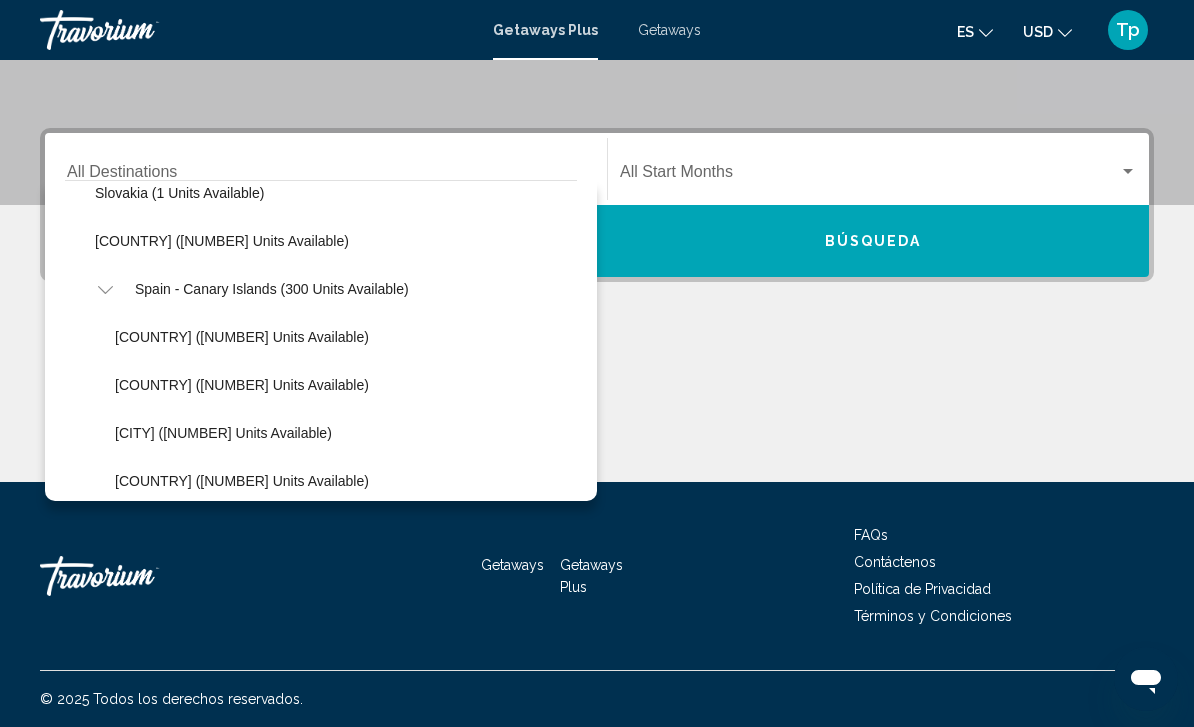 click on "Getaways" at bounding box center (669, 30) 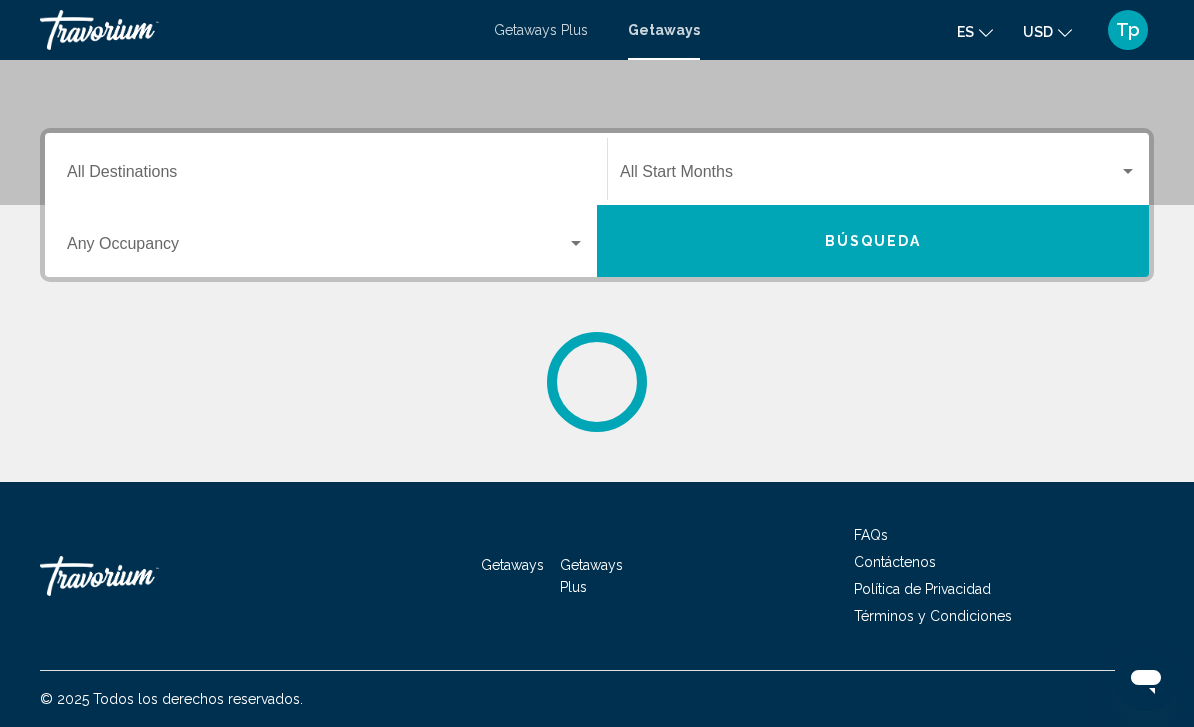 scroll, scrollTop: 0, scrollLeft: 0, axis: both 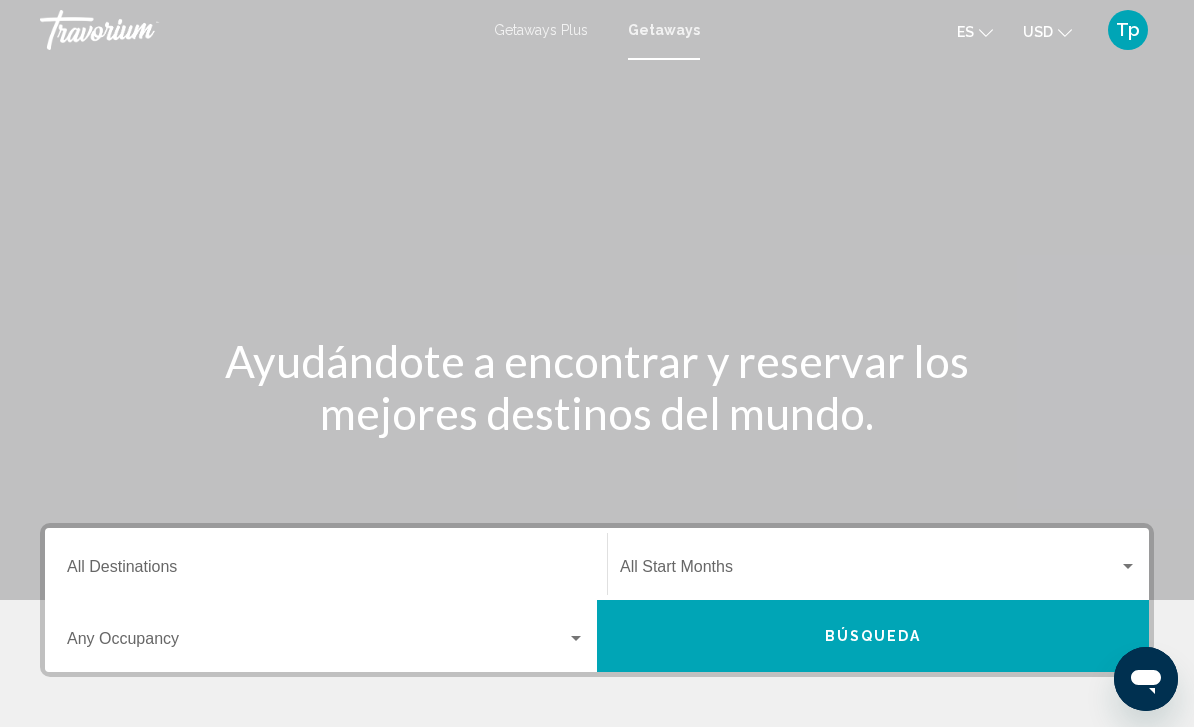 click on "Destination All Destinations" at bounding box center (326, 571) 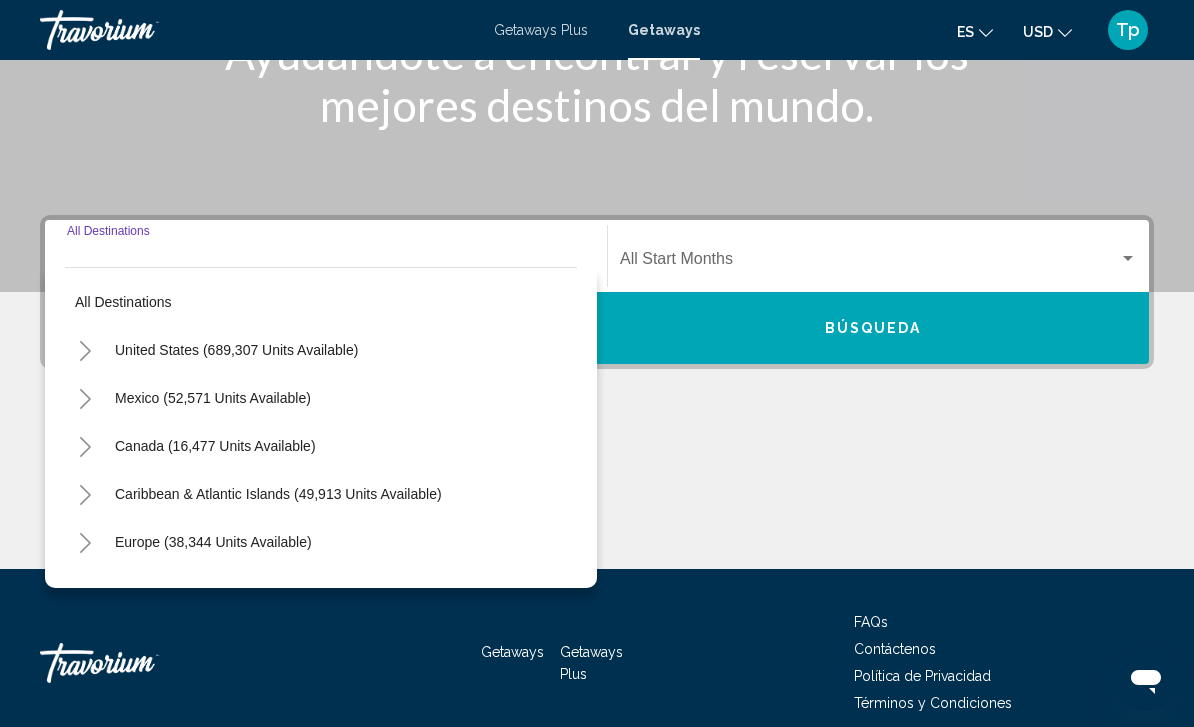 scroll, scrollTop: 395, scrollLeft: 0, axis: vertical 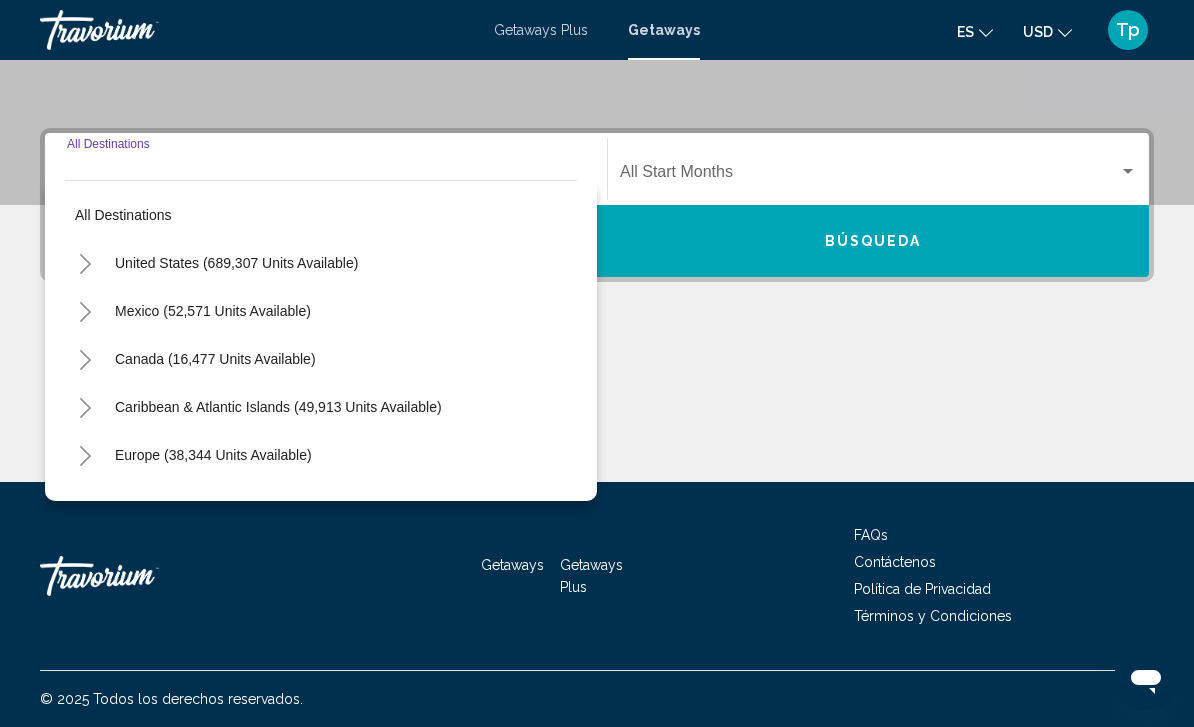 click on "USD" 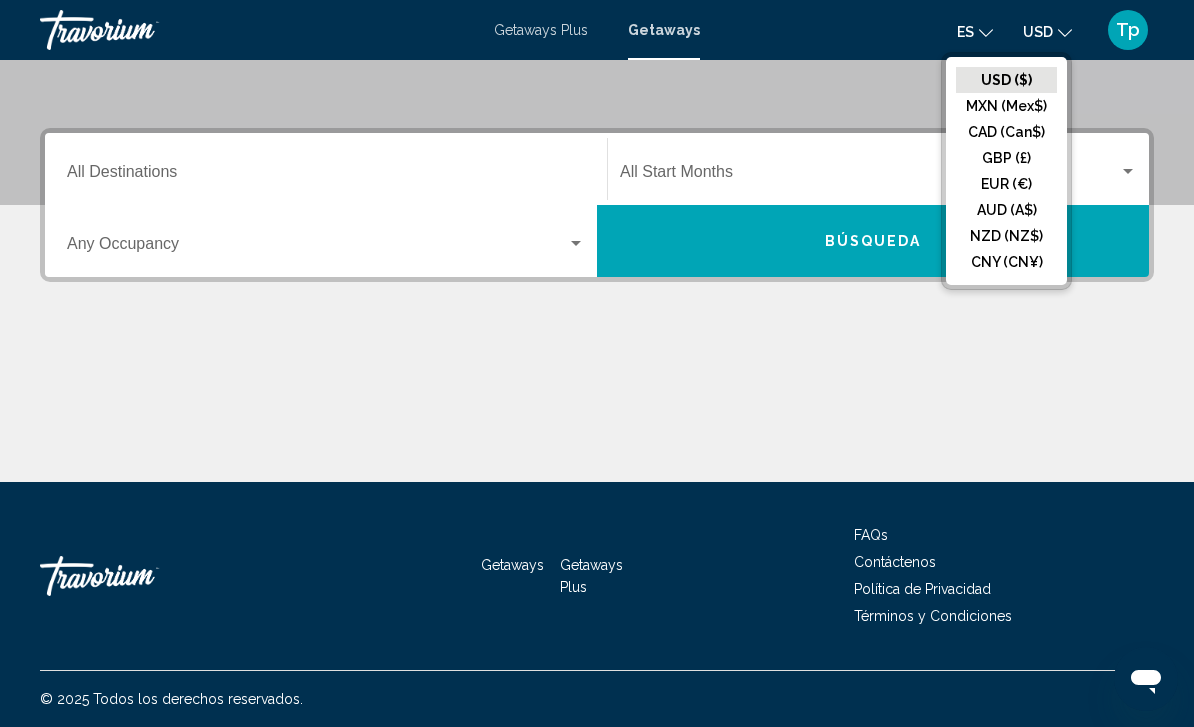 click on "GBP (£)" 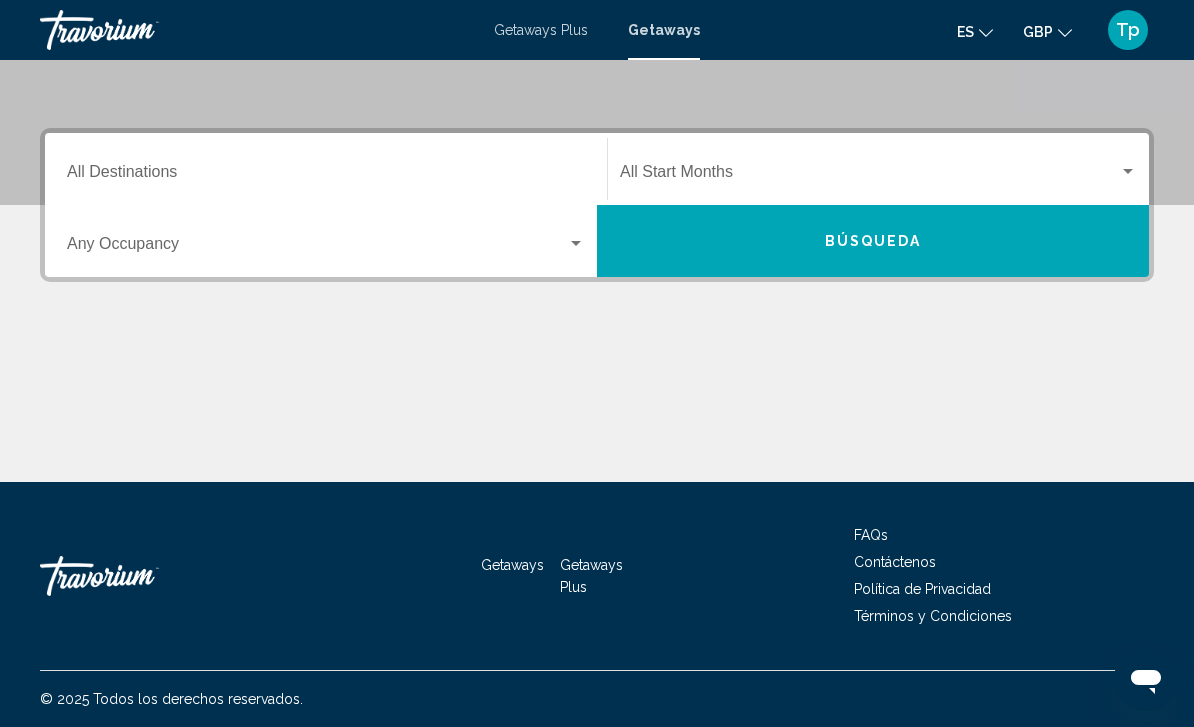 click on "Destination All Destinations" at bounding box center [326, 176] 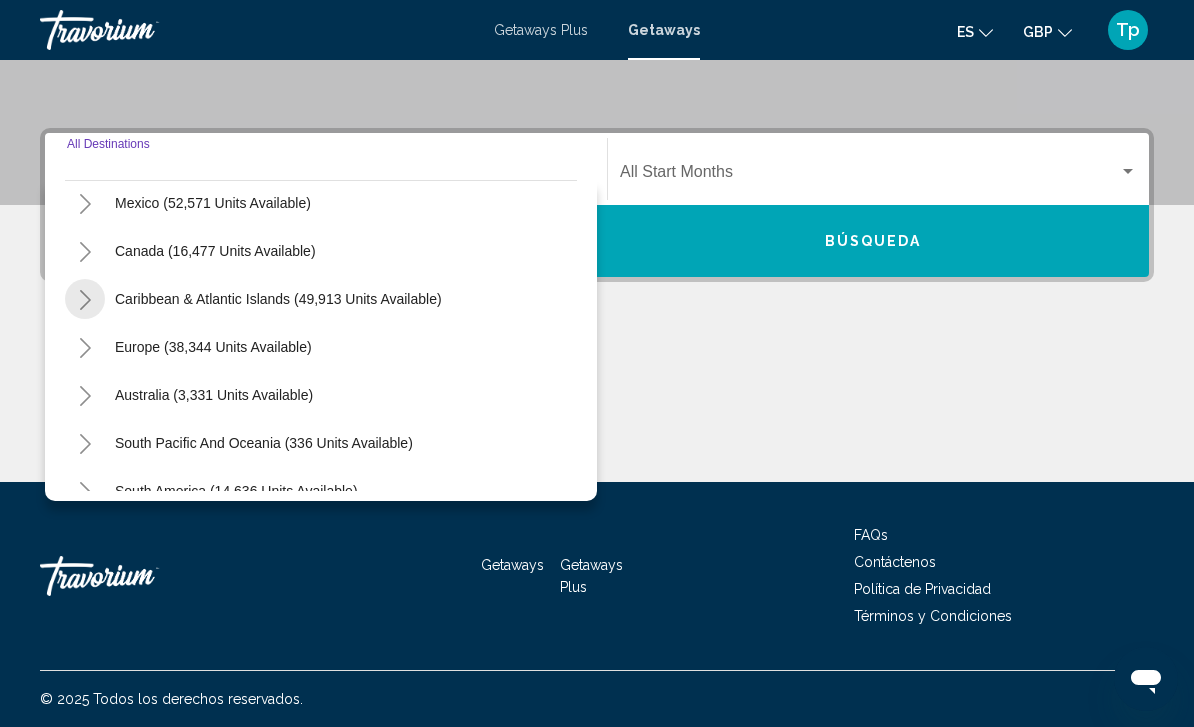 scroll, scrollTop: 132, scrollLeft: 0, axis: vertical 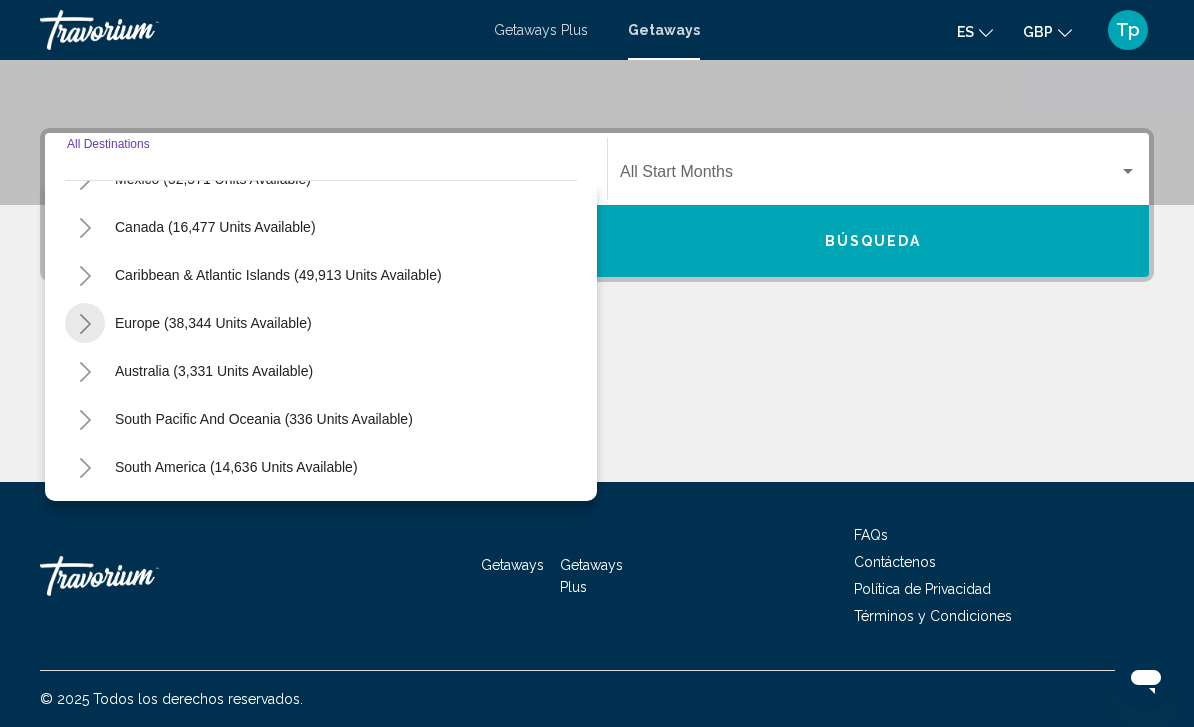 click 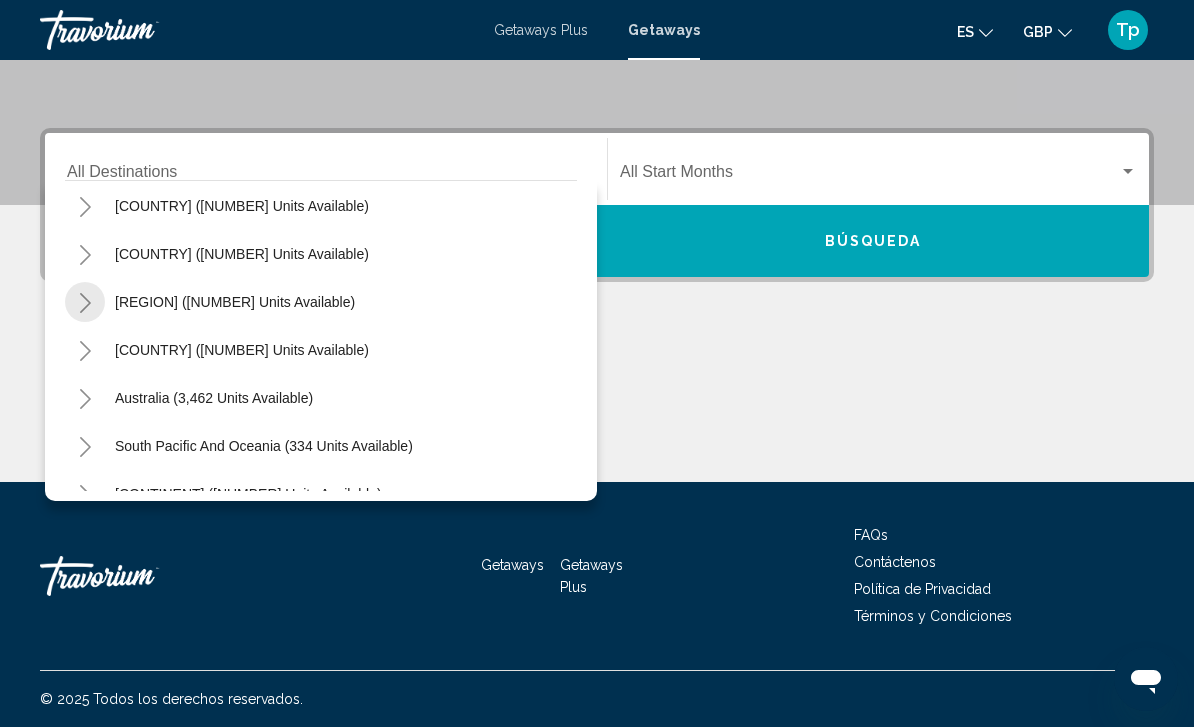 scroll, scrollTop: 121, scrollLeft: 0, axis: vertical 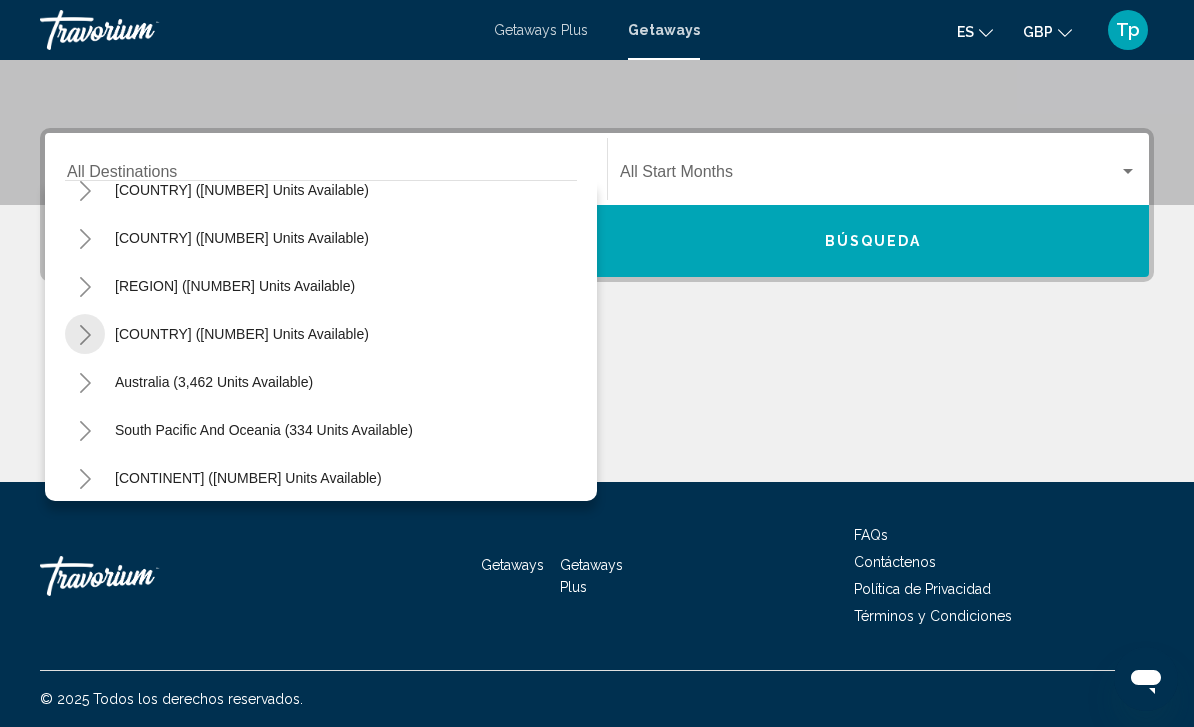 click 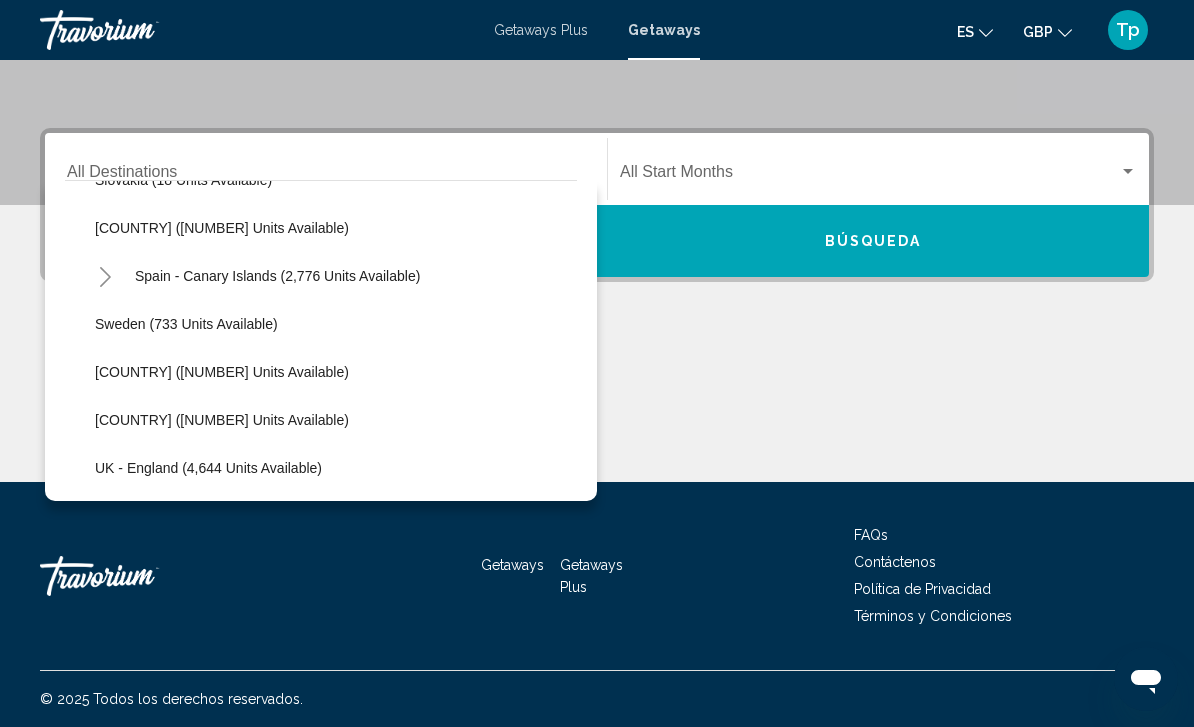 scroll, scrollTop: 1035, scrollLeft: 0, axis: vertical 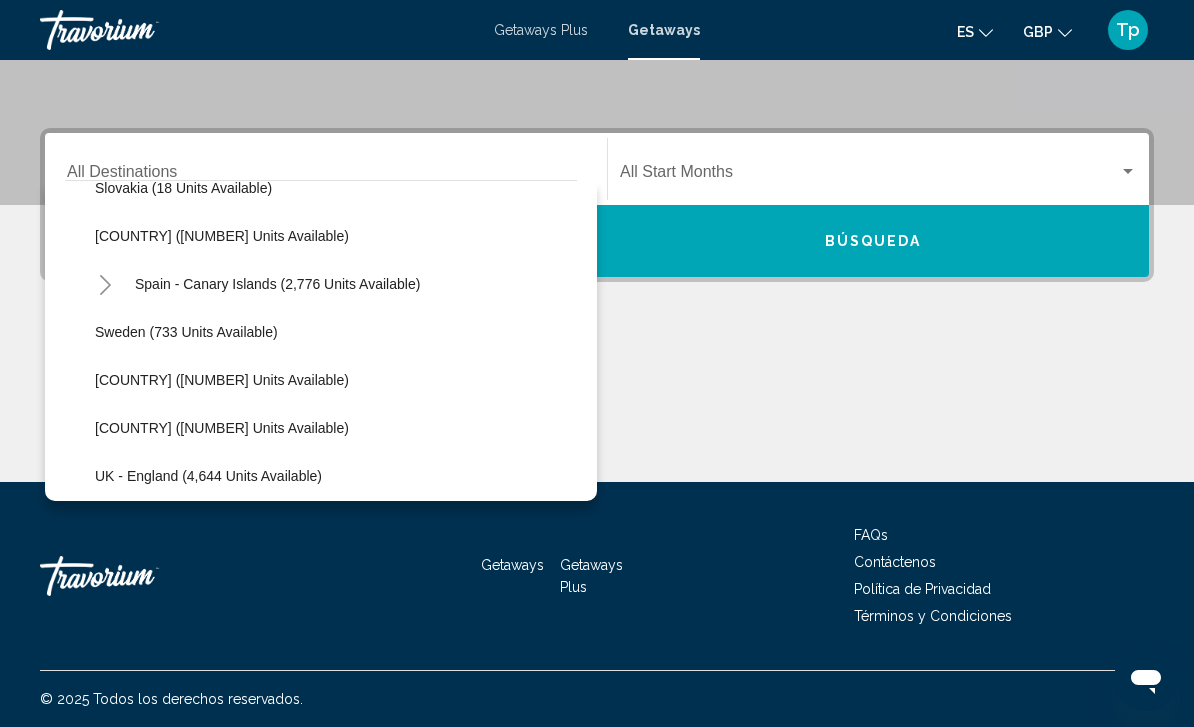 click 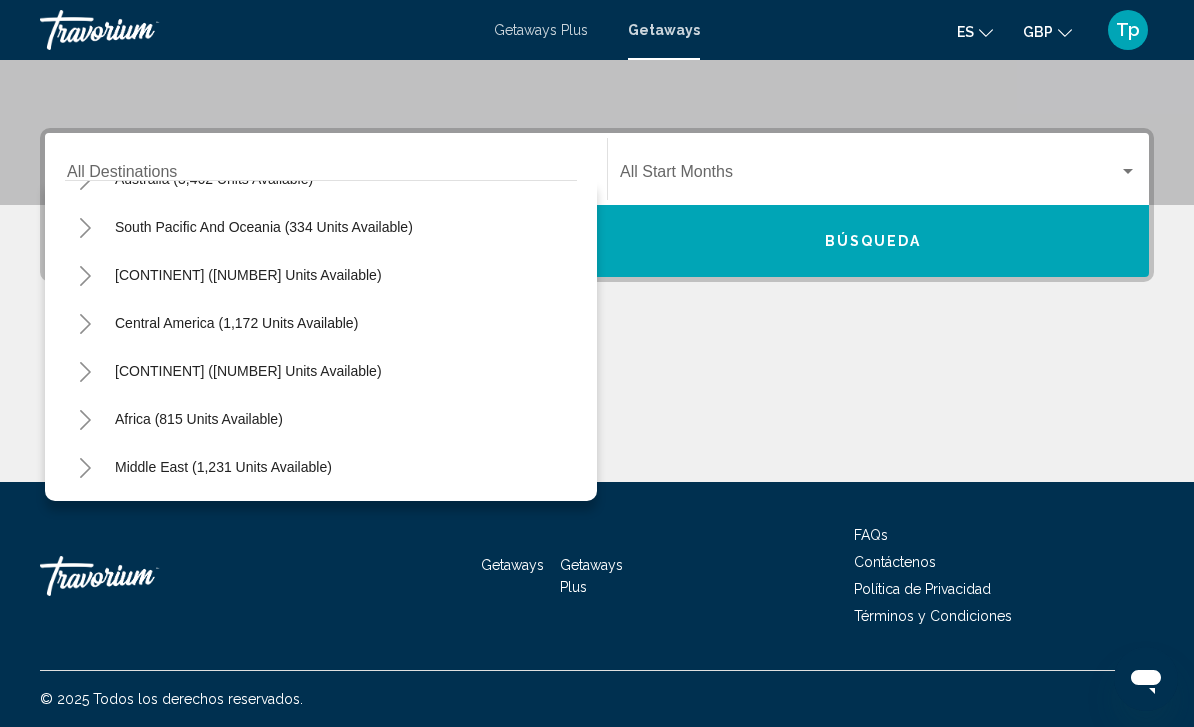 scroll, scrollTop: 1668, scrollLeft: 0, axis: vertical 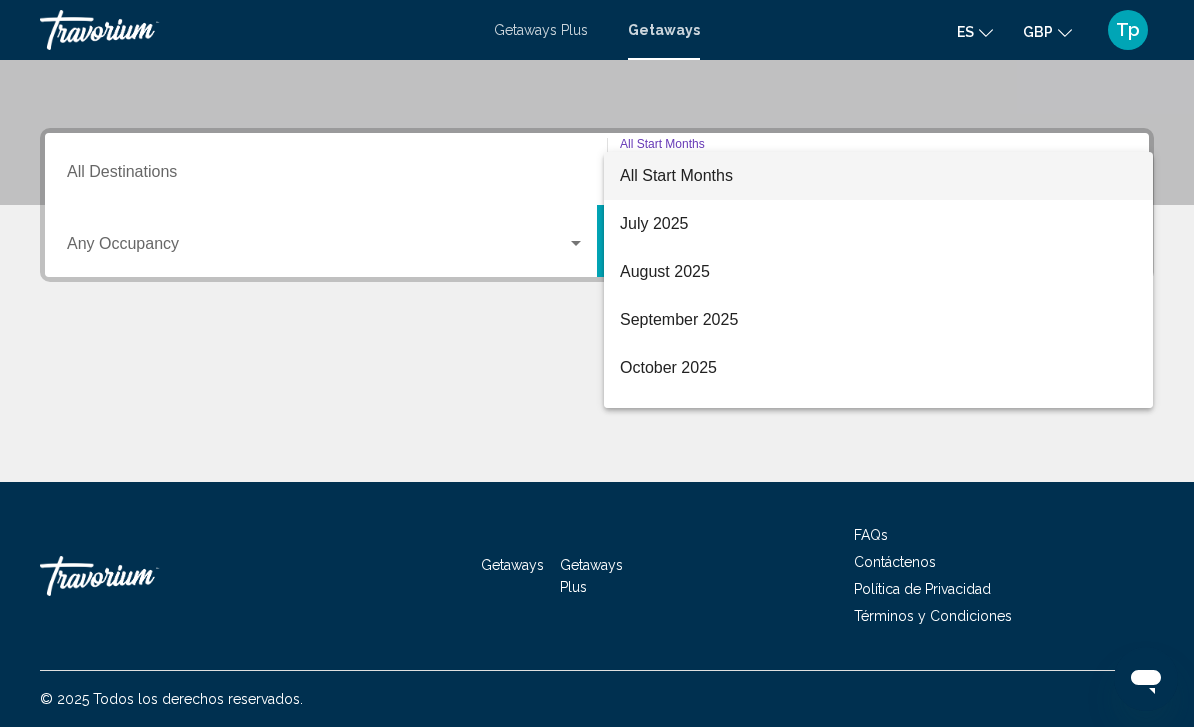 click at bounding box center (597, 363) 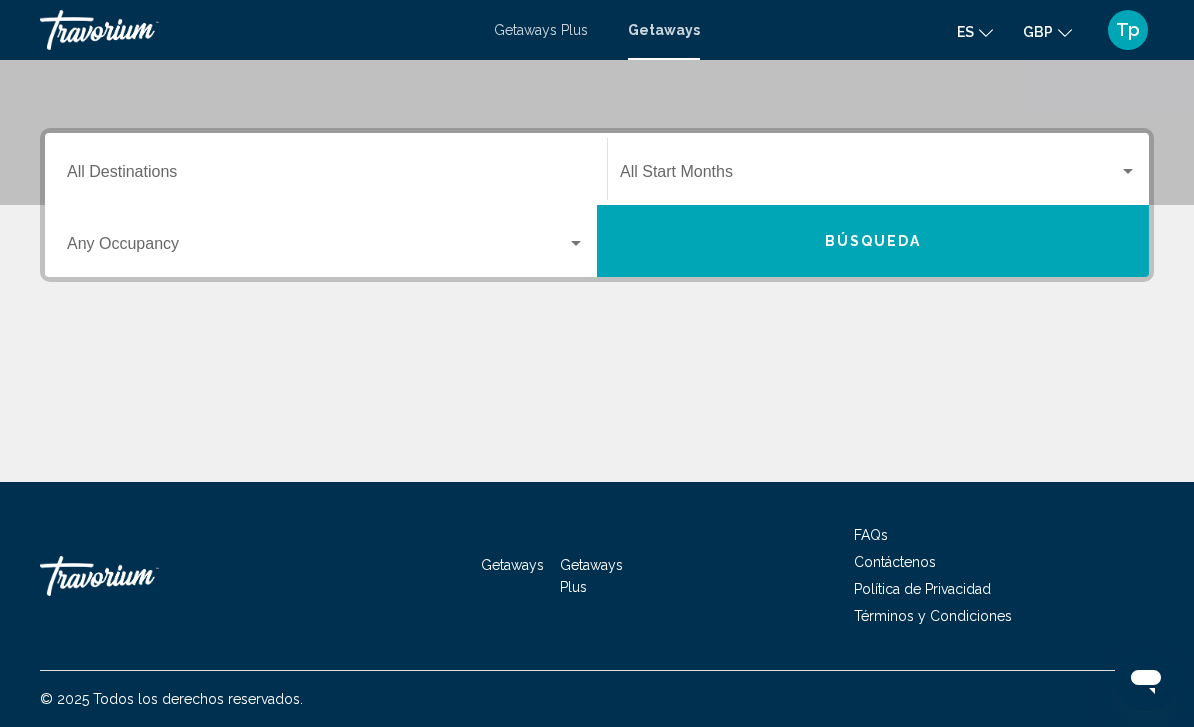 click at bounding box center [317, 248] 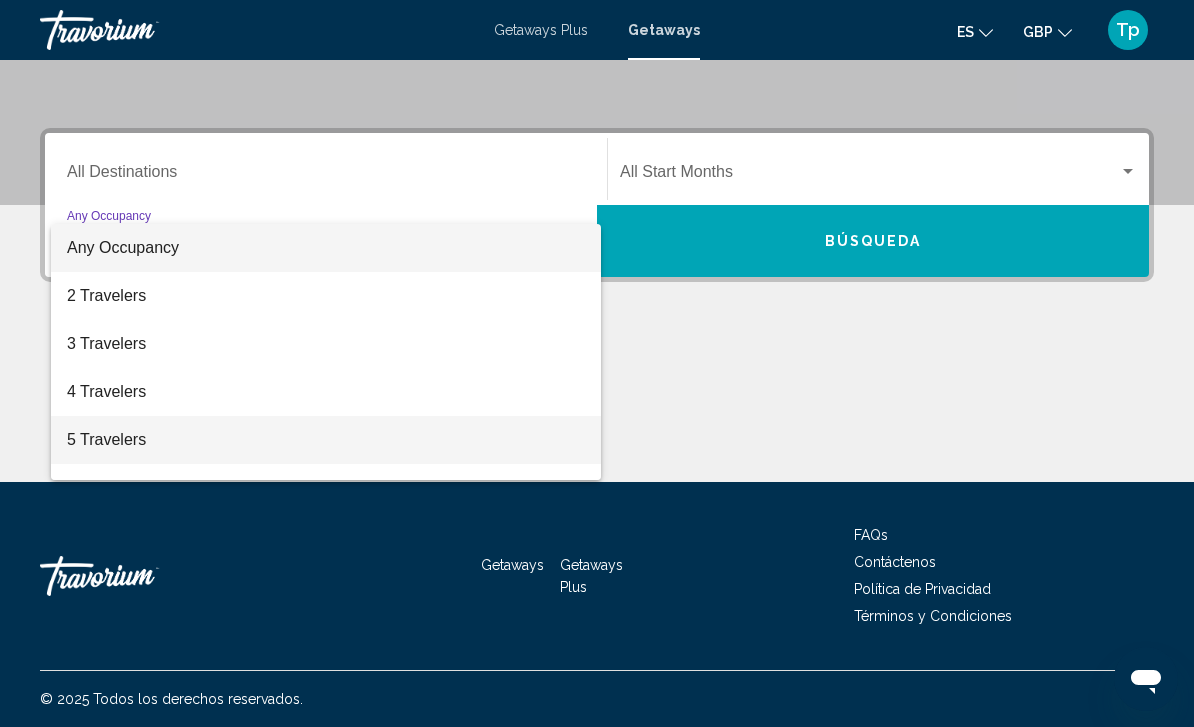 click on "5 Travelers" at bounding box center (326, 440) 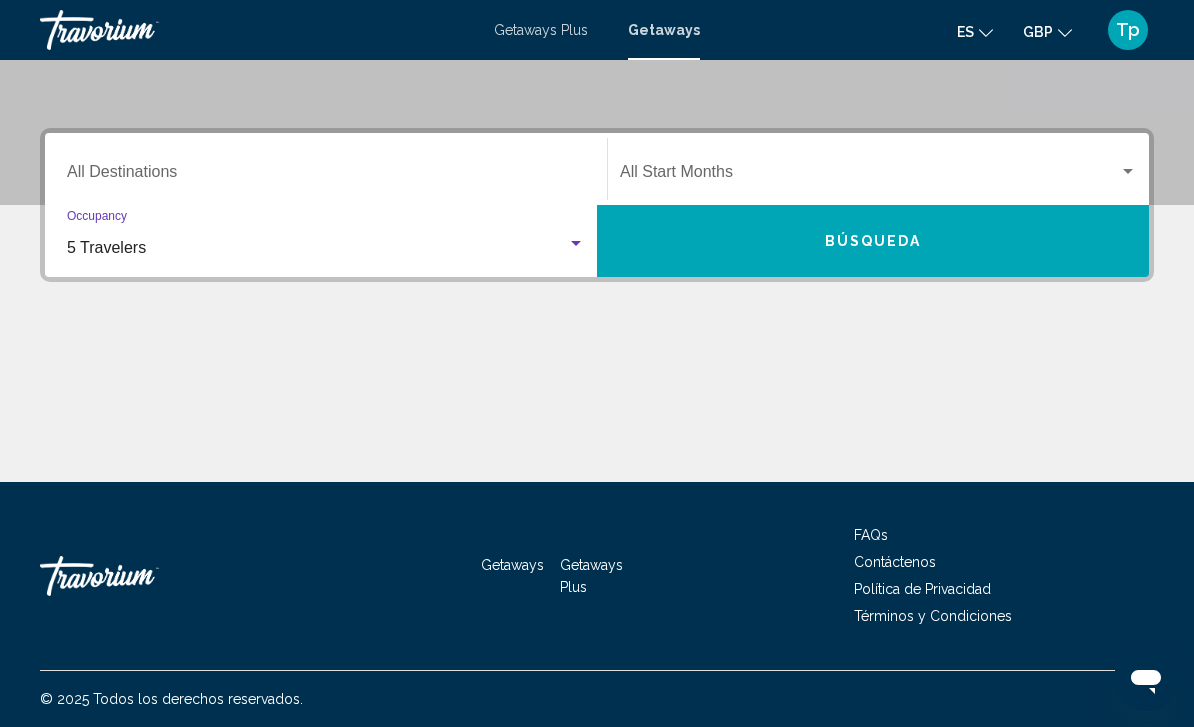 click at bounding box center (869, 176) 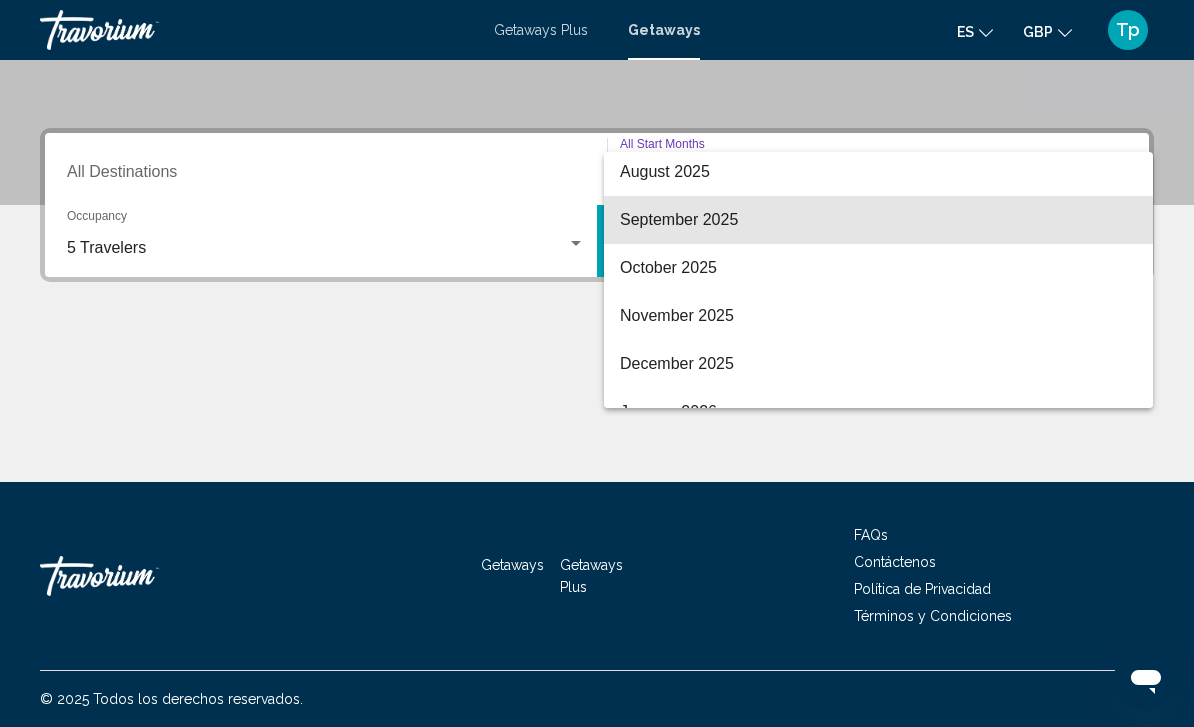 scroll, scrollTop: 131, scrollLeft: 0, axis: vertical 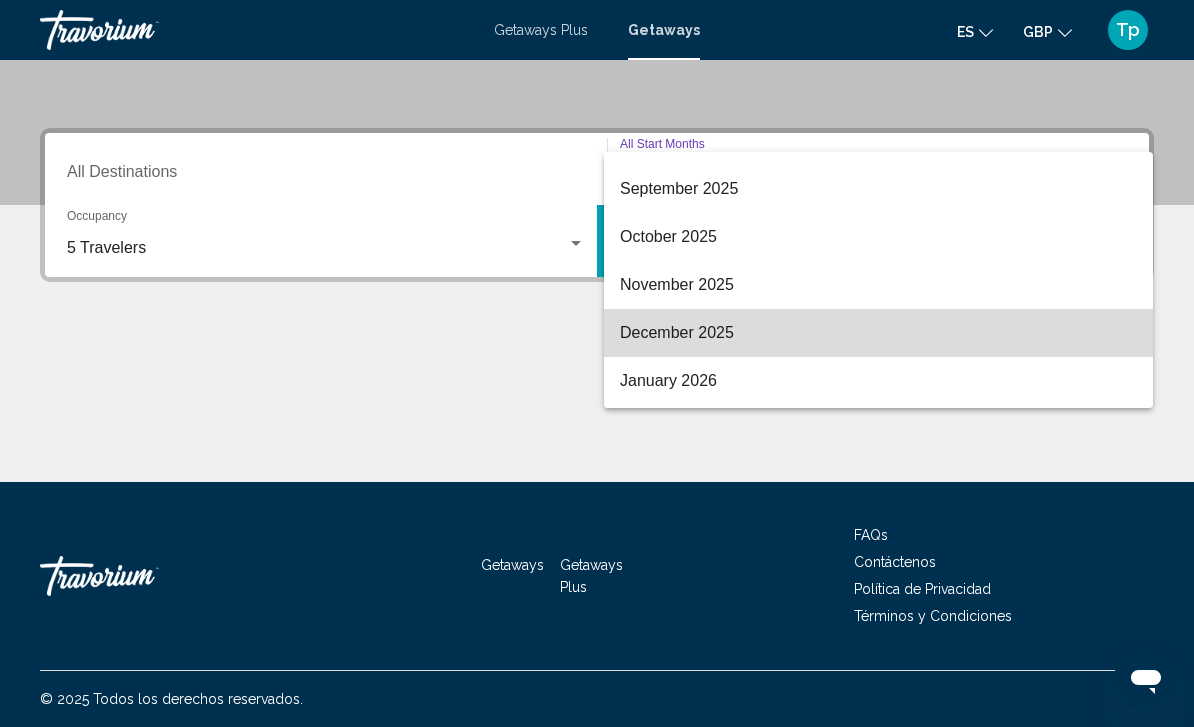 click on "December 2025" at bounding box center (878, 333) 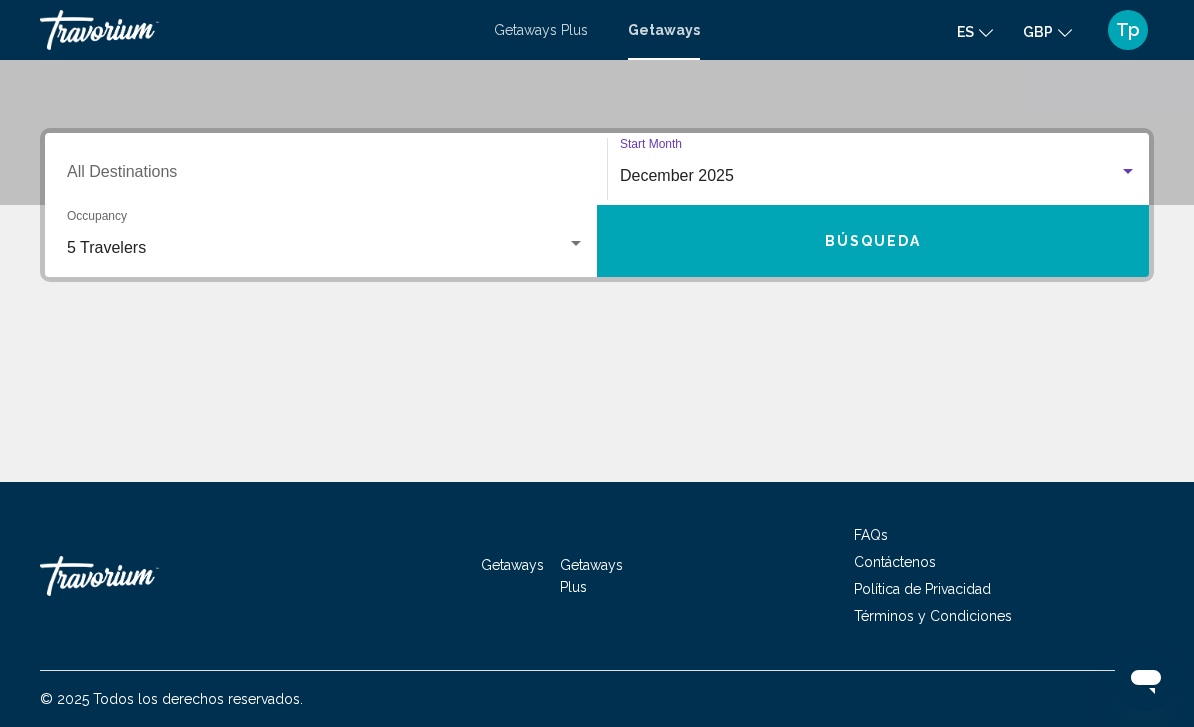 click on "Destination All Destinations" at bounding box center (326, 169) 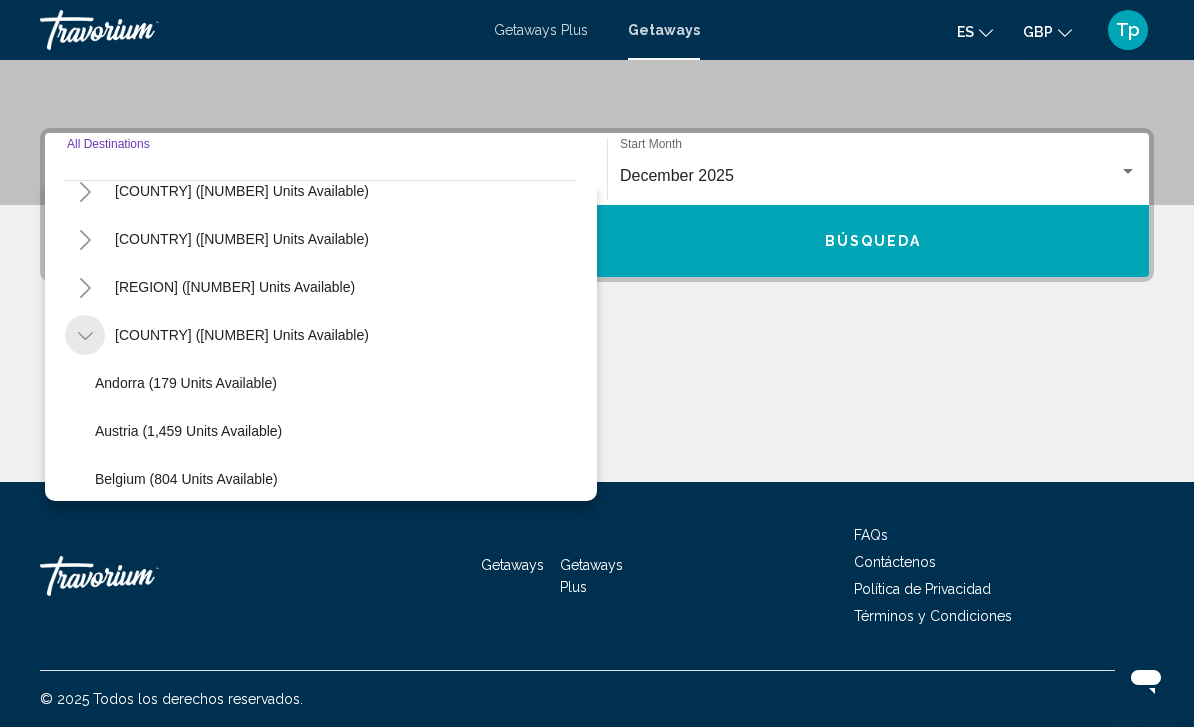 scroll, scrollTop: 136, scrollLeft: 0, axis: vertical 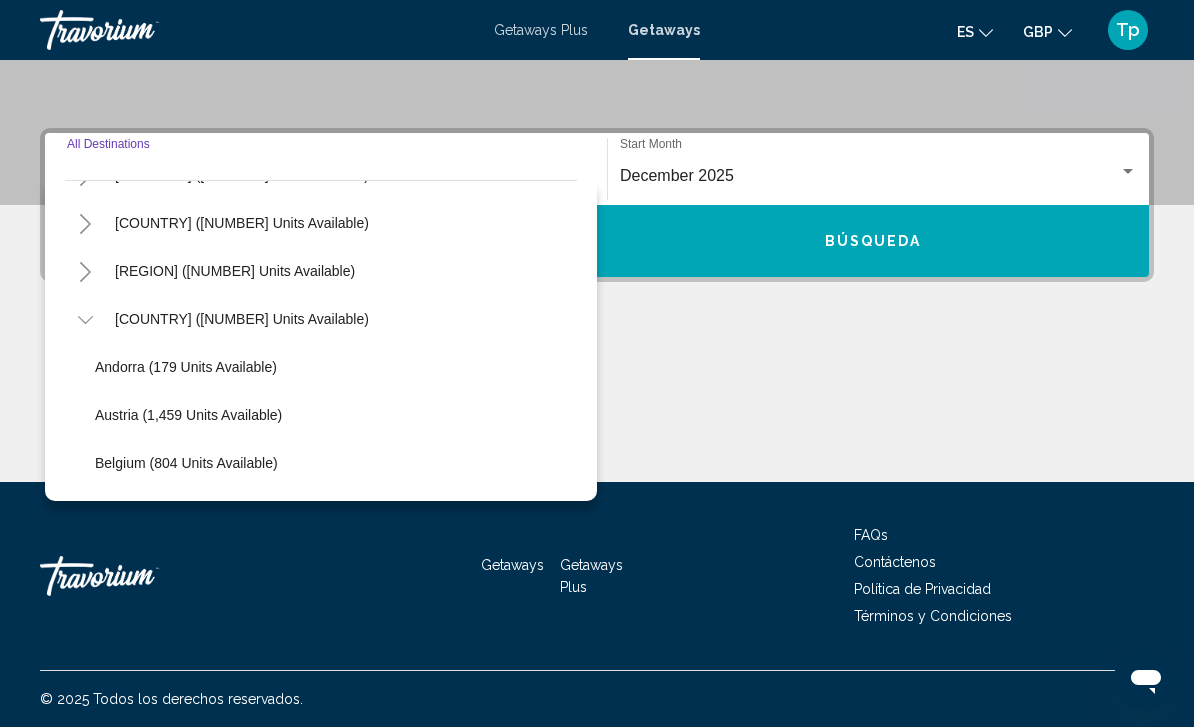 click 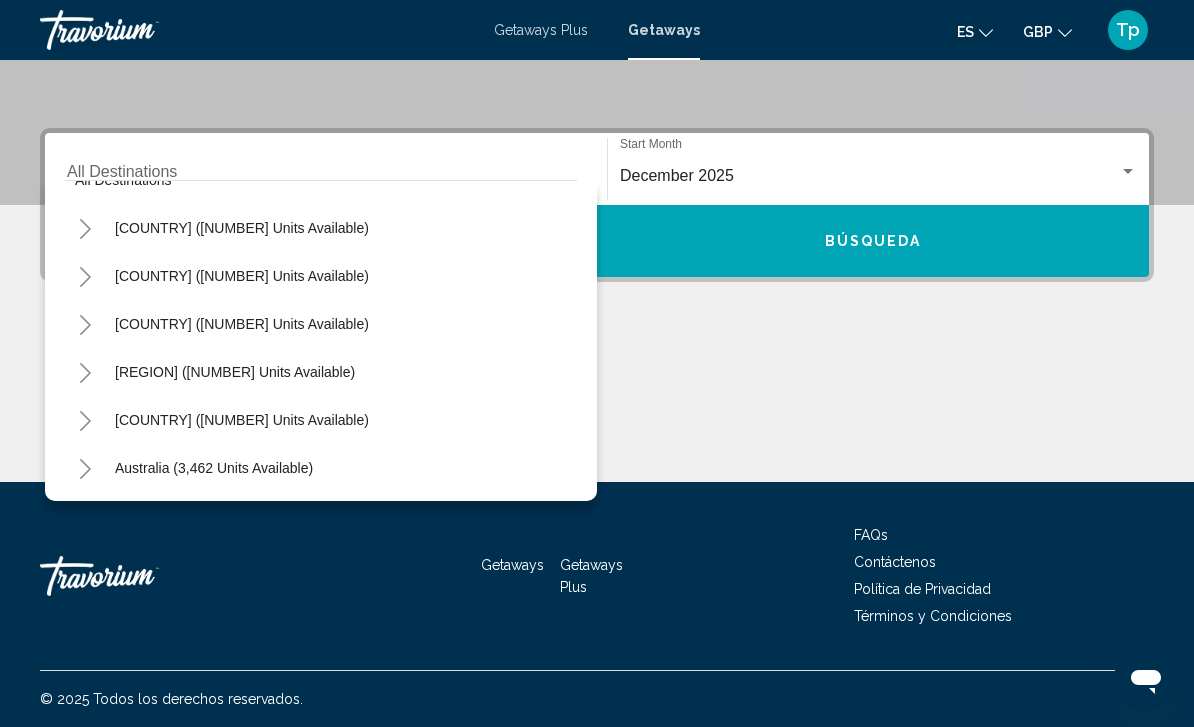 scroll, scrollTop: 33, scrollLeft: 0, axis: vertical 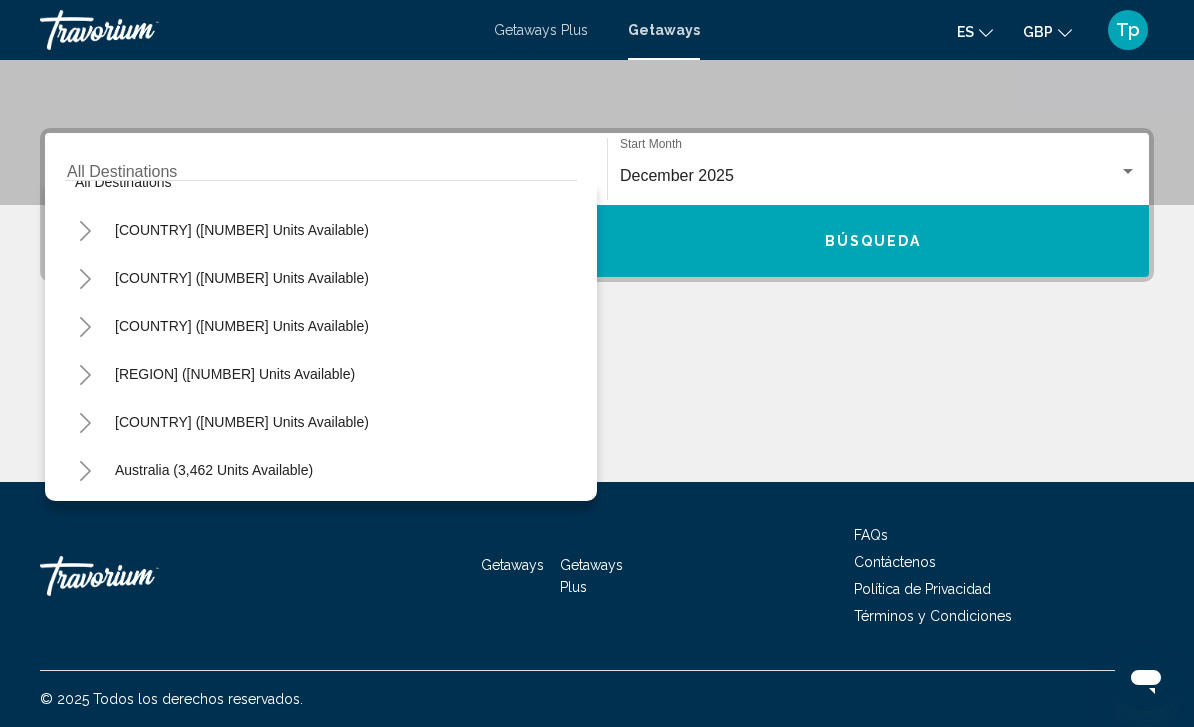click 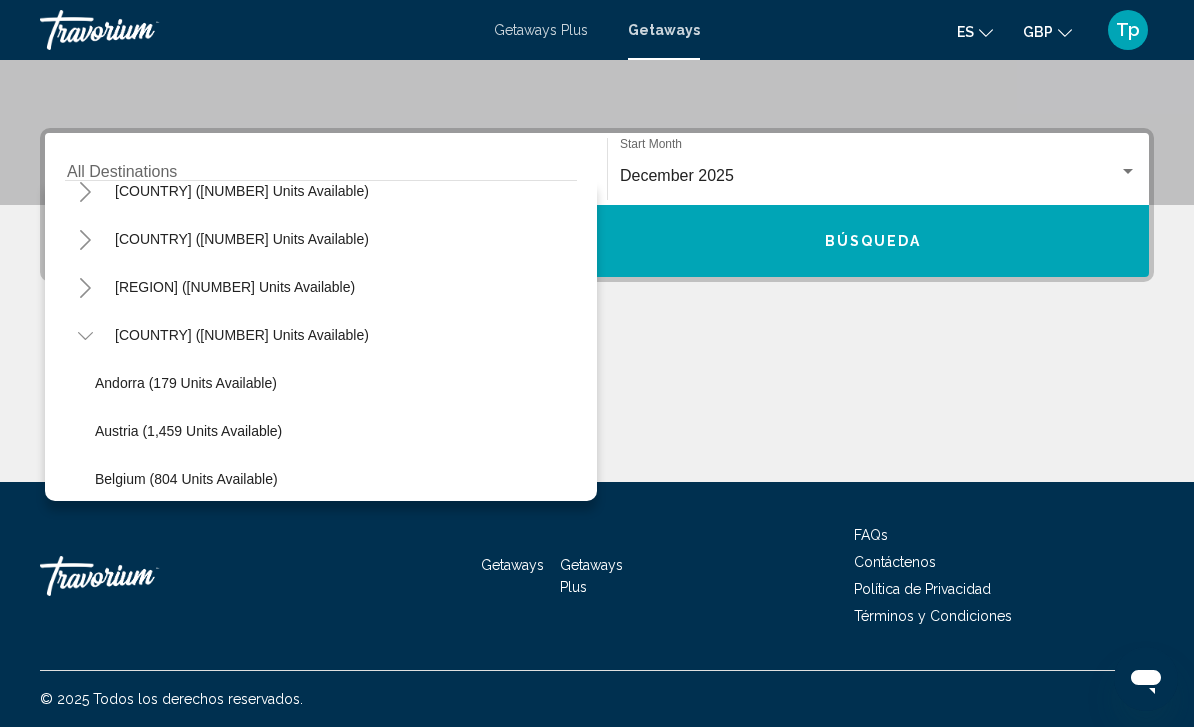 scroll, scrollTop: 110, scrollLeft: 0, axis: vertical 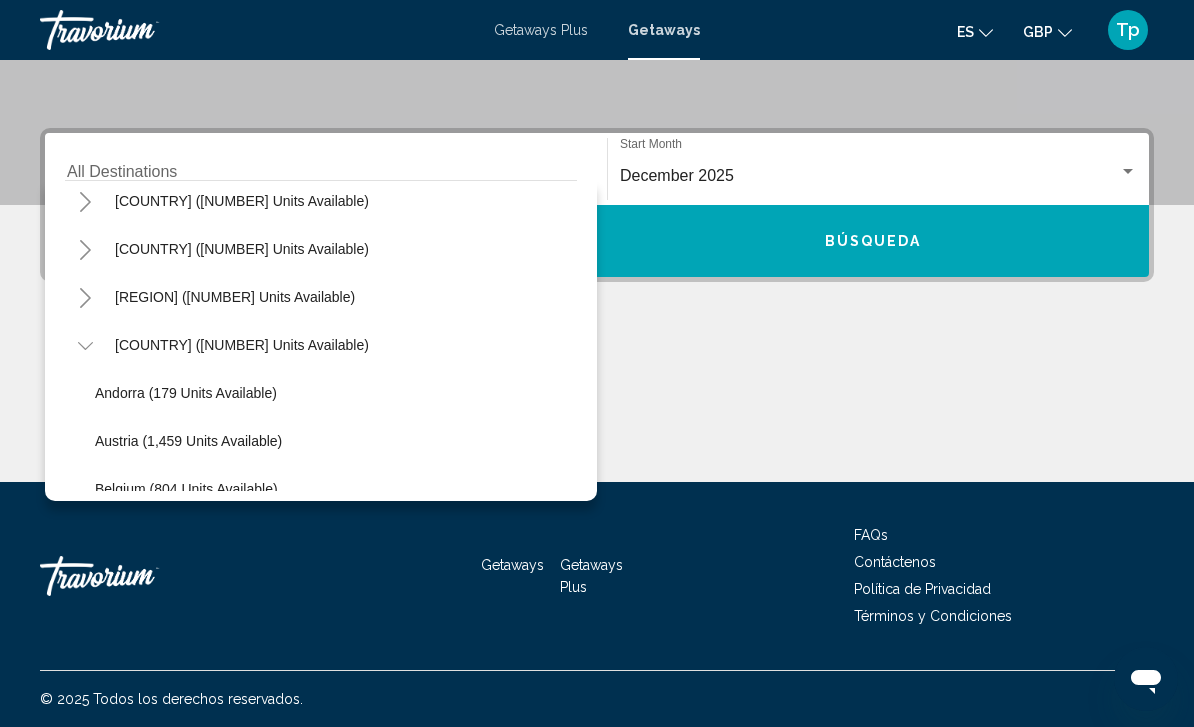 click on "[COUNTRY] ([NUMBER] units available)" at bounding box center [214, 1737] 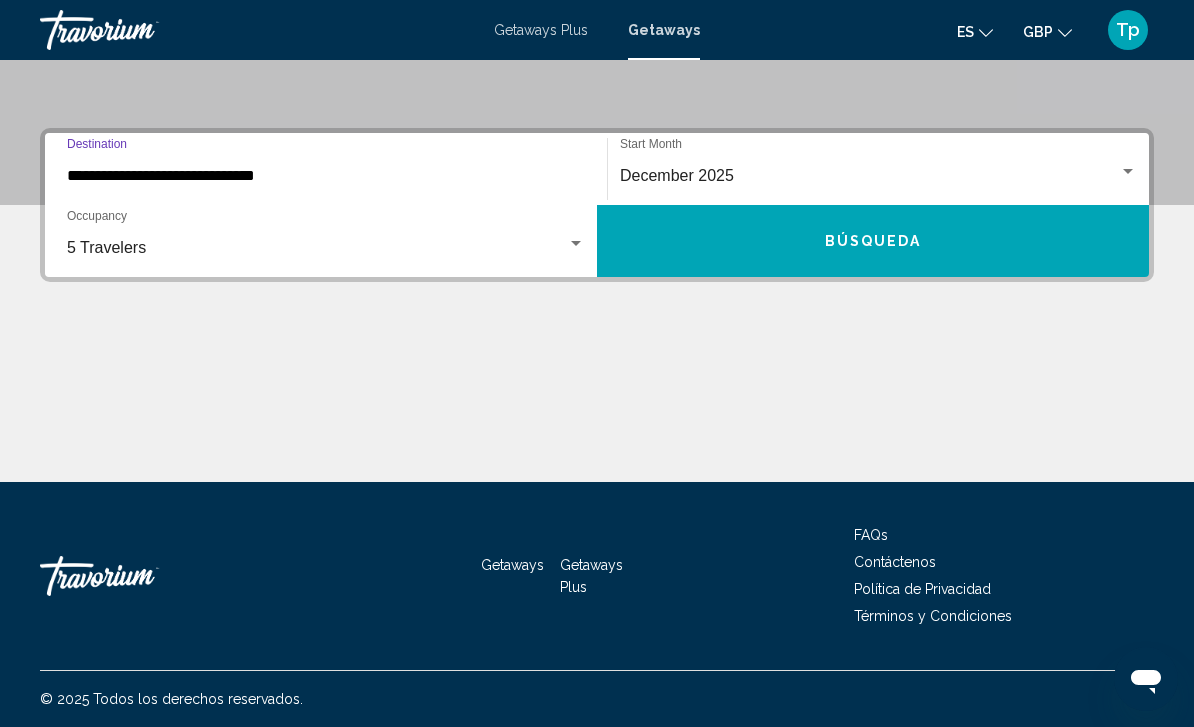 click on "Búsqueda" at bounding box center [873, 241] 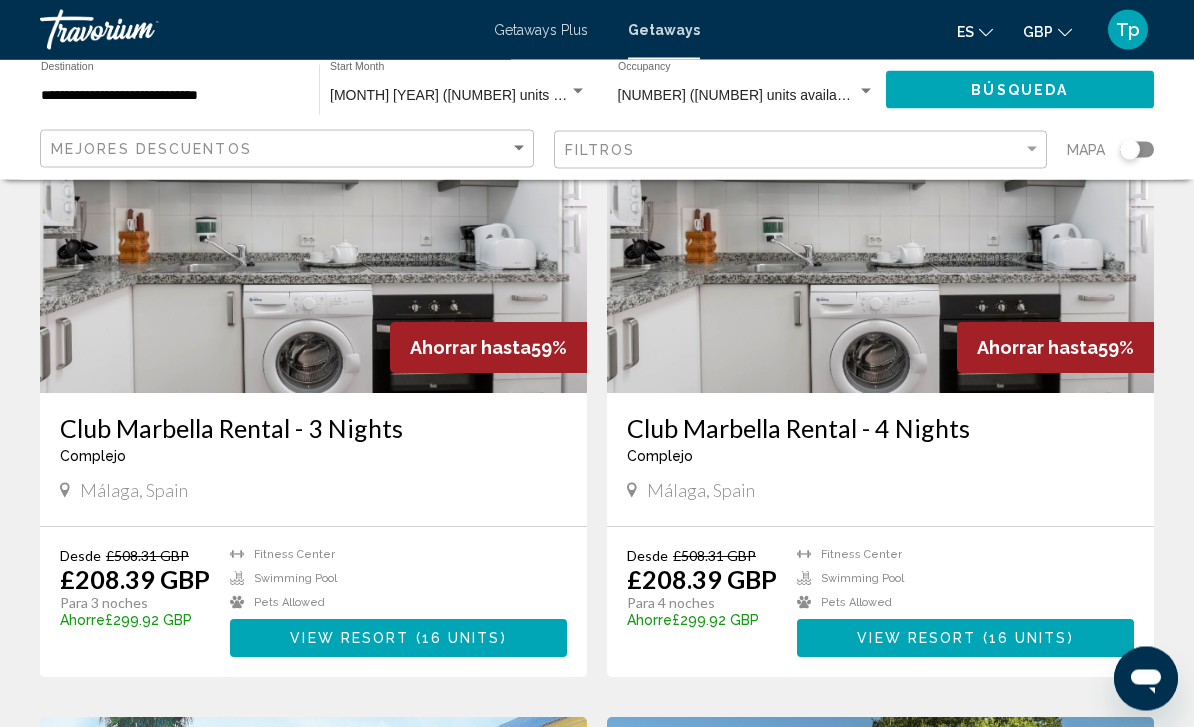 scroll, scrollTop: 2772, scrollLeft: 0, axis: vertical 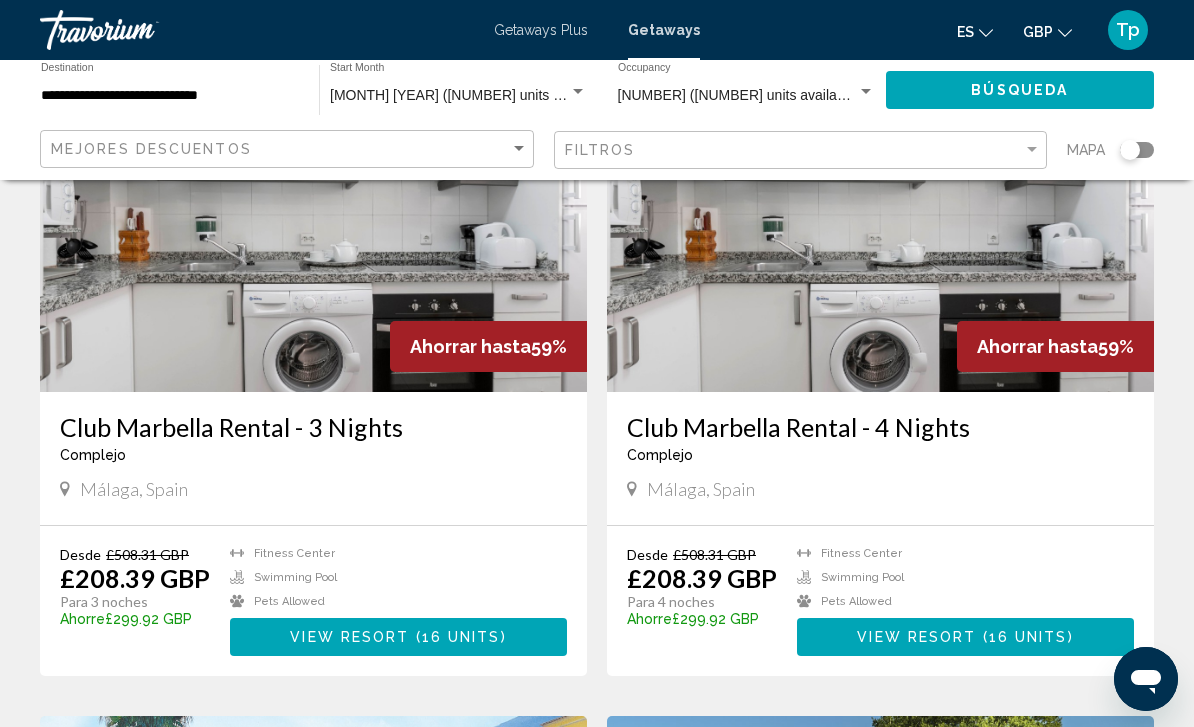 click at bounding box center (880, 232) 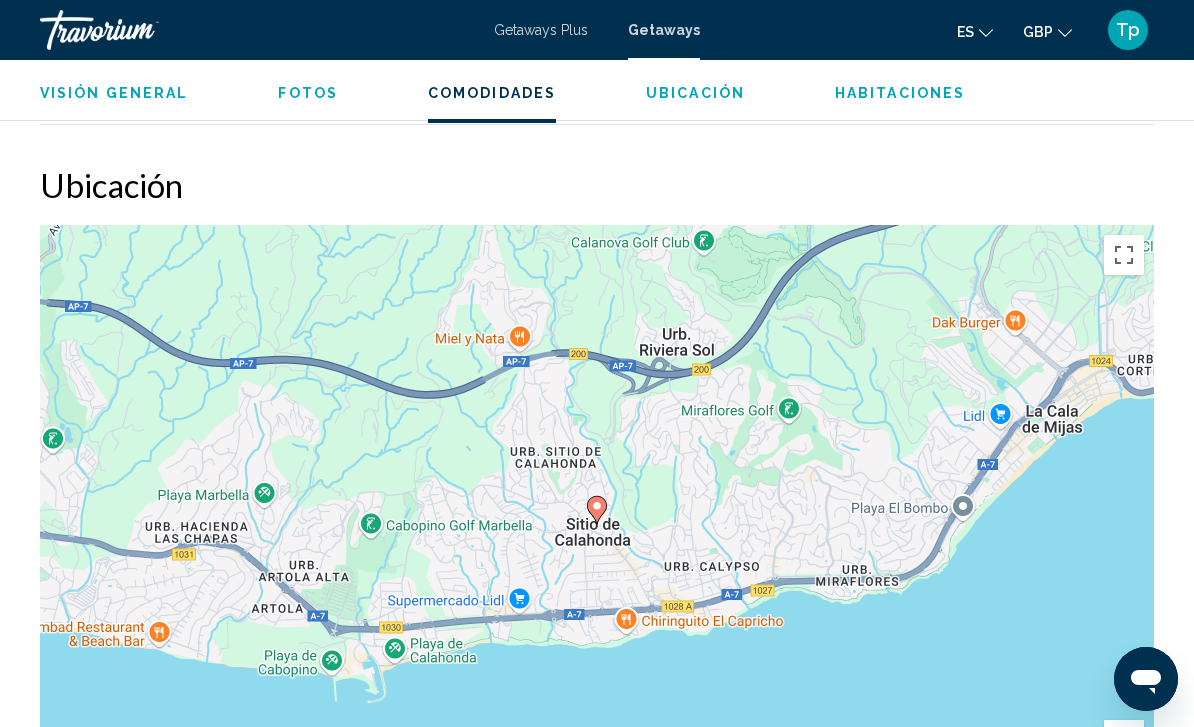 scroll, scrollTop: 2441, scrollLeft: 0, axis: vertical 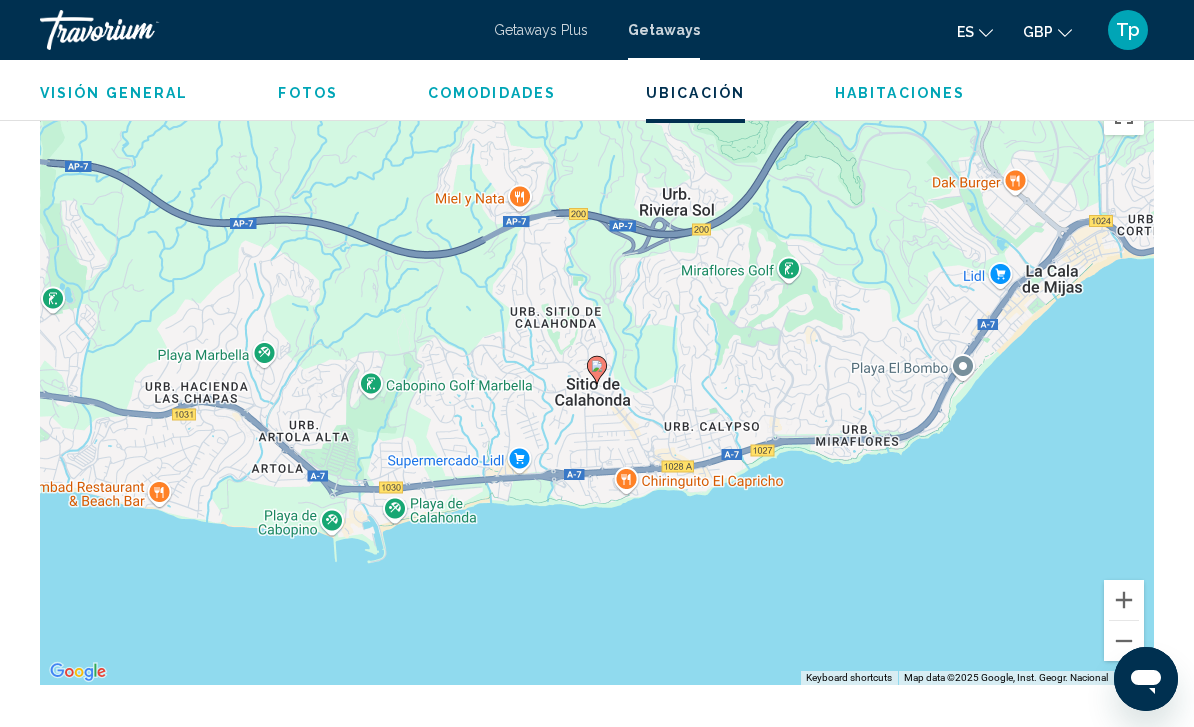 click at bounding box center [1124, 641] 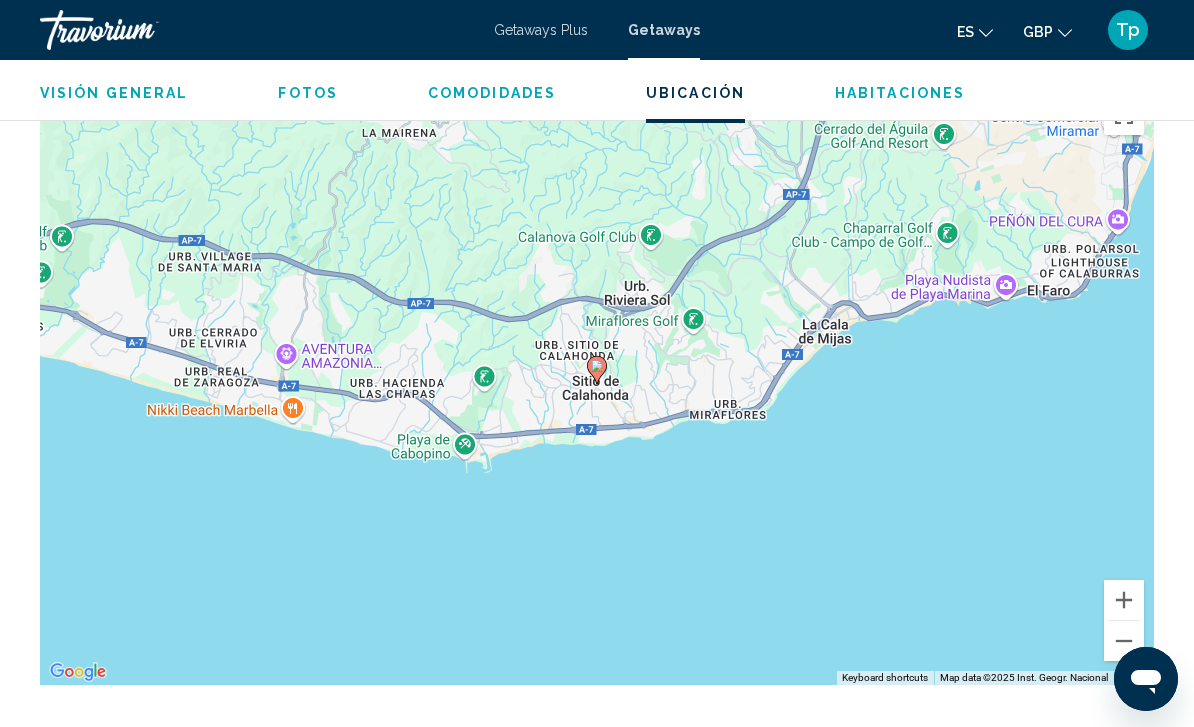 click at bounding box center [1124, 641] 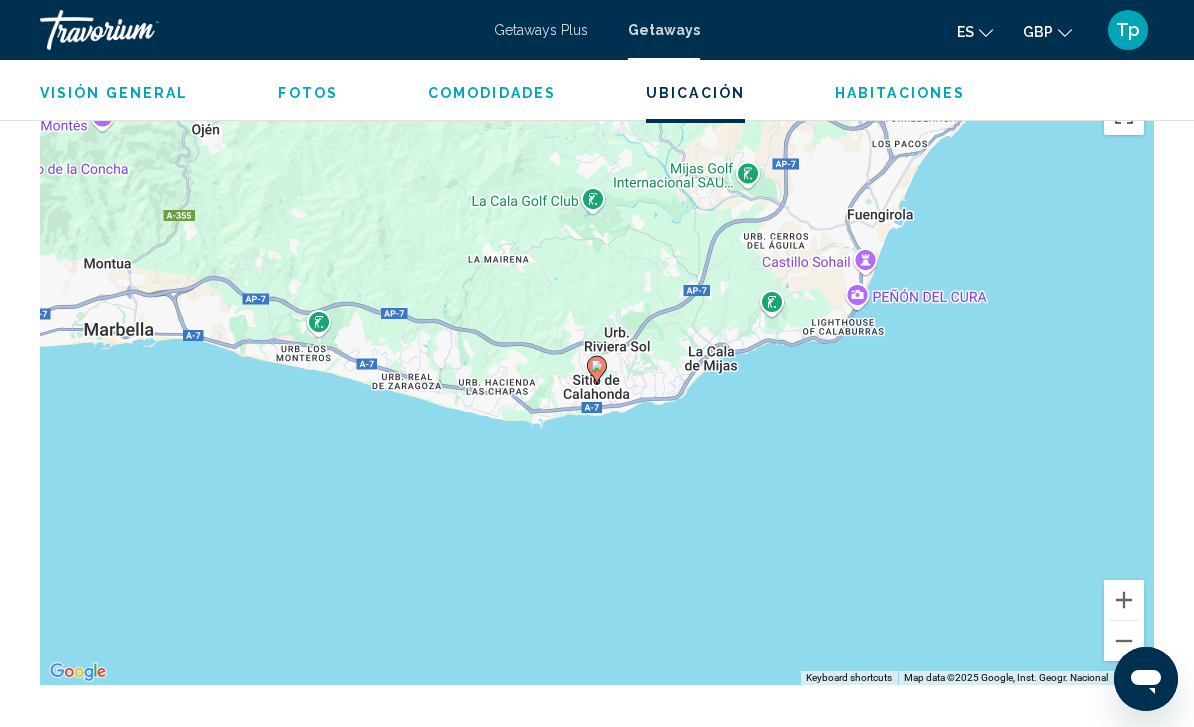 click at bounding box center [1124, 641] 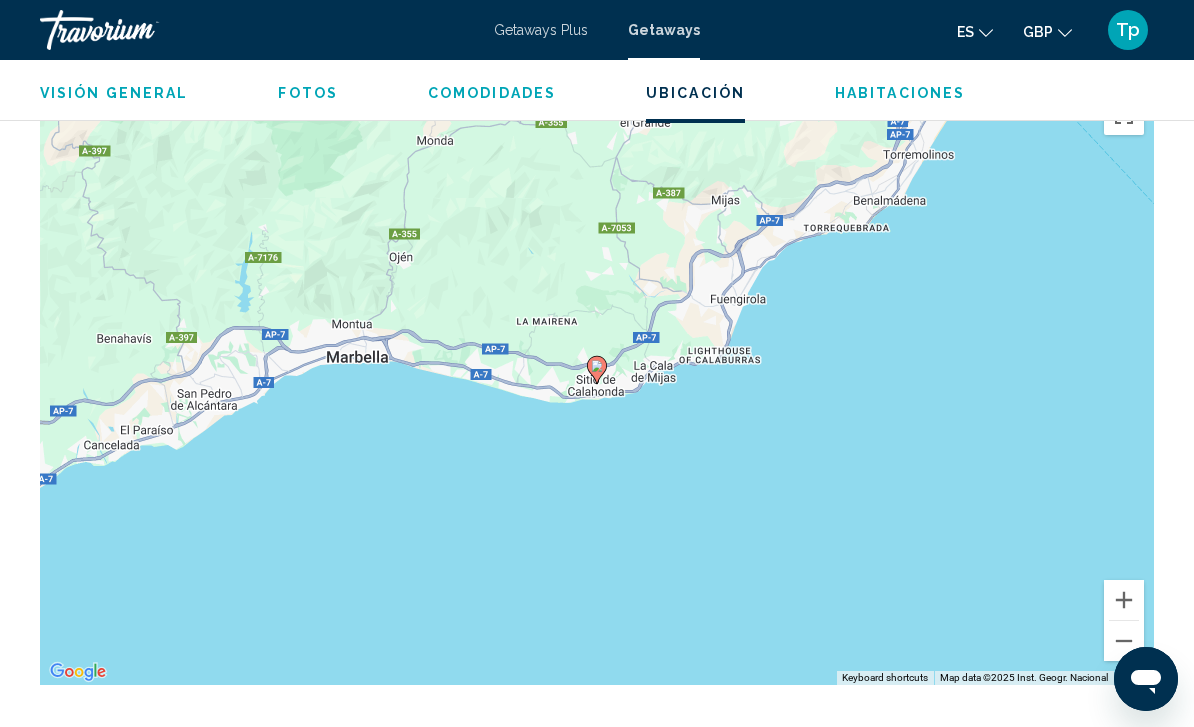 click at bounding box center [1124, 641] 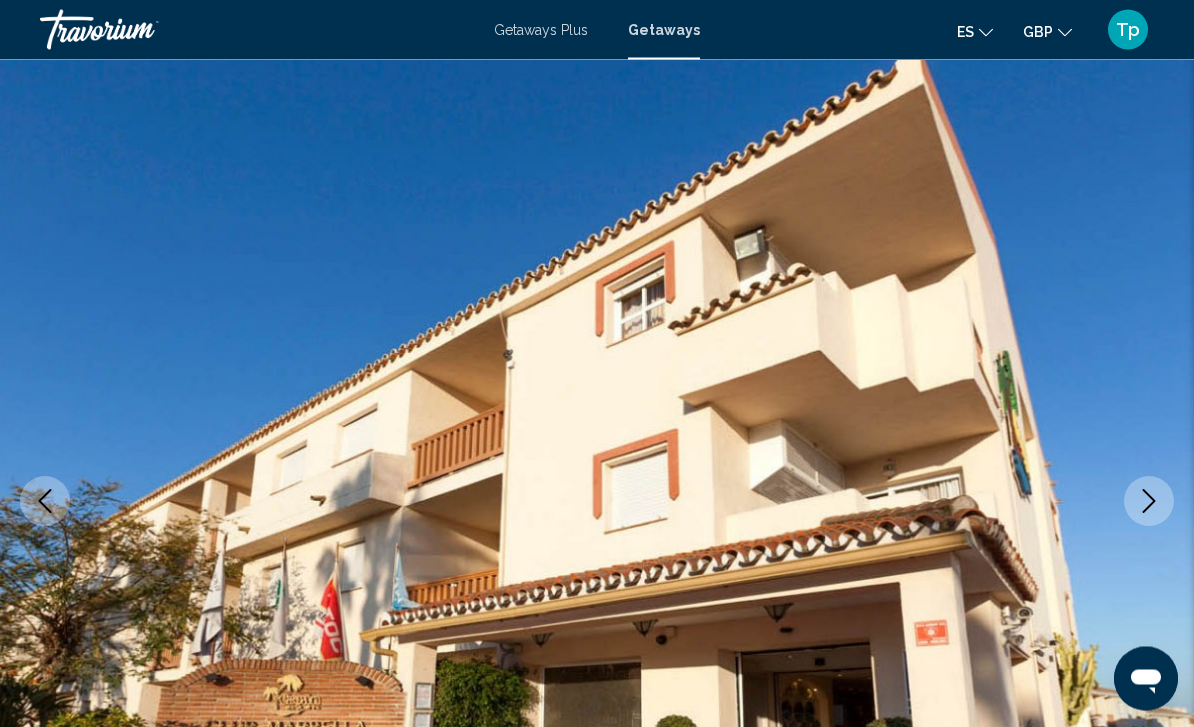scroll, scrollTop: 0, scrollLeft: 0, axis: both 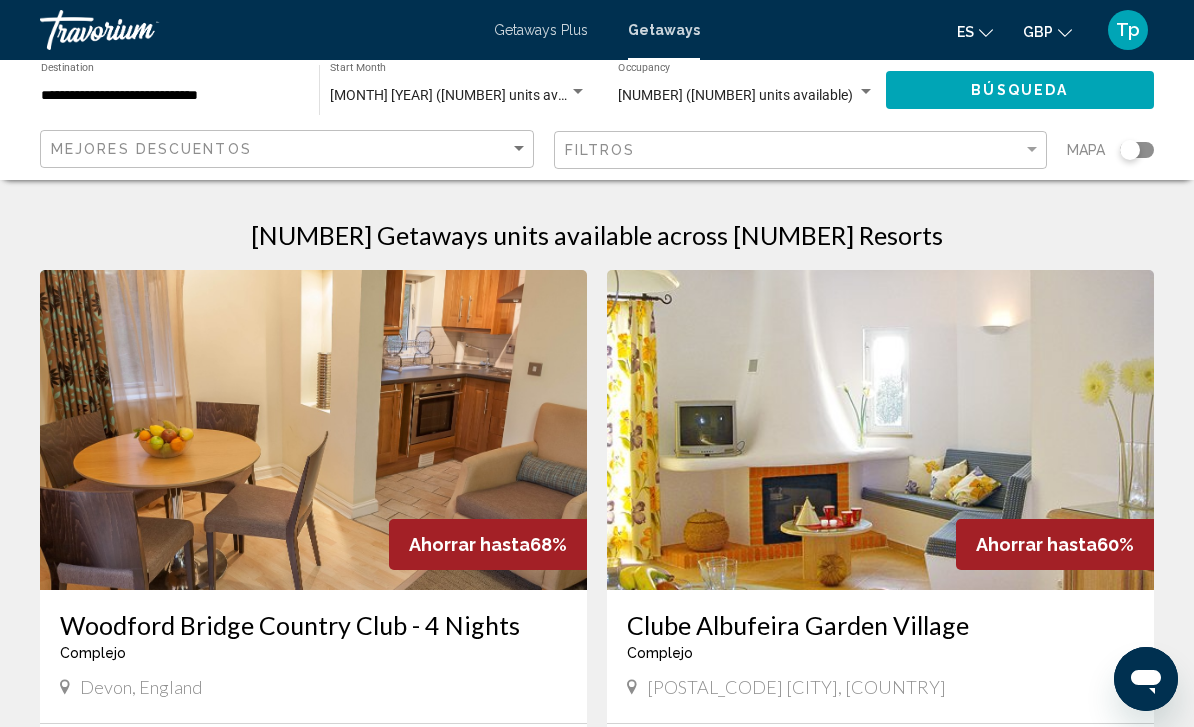 click on "[MONTH] [YEAR] ([NUMBER] units available) Start Month All Start Months" 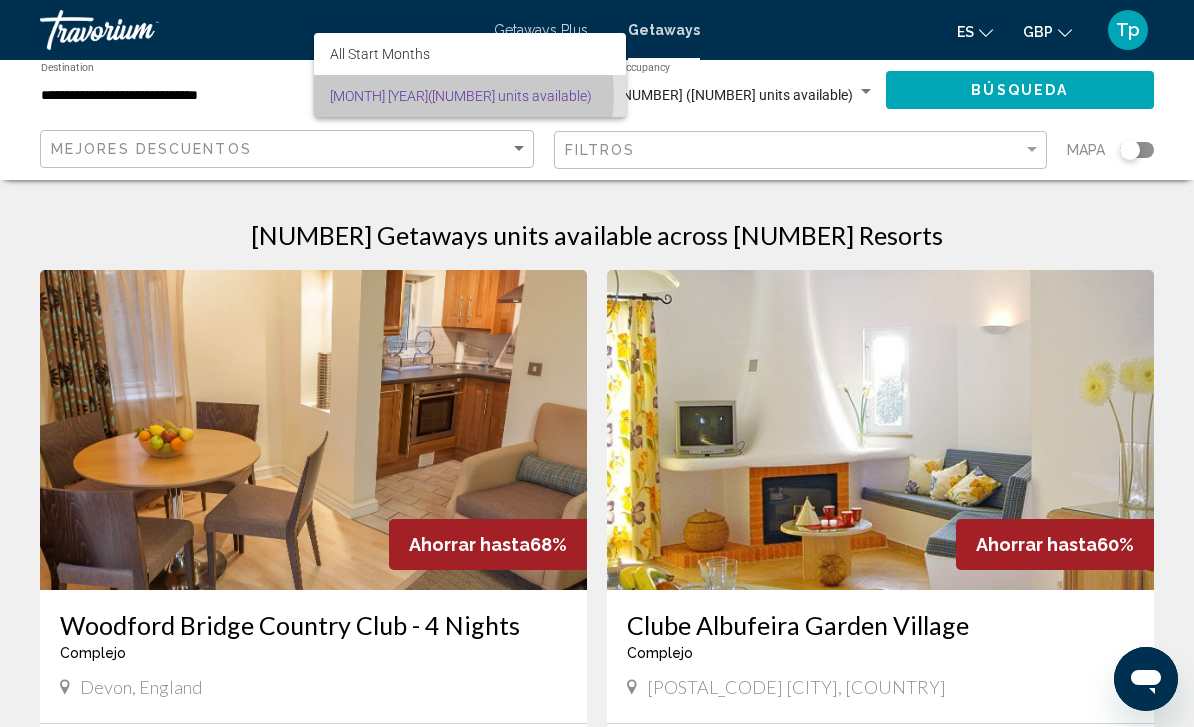 click on "[MONTH] [YEAR]  ([NUMBER] units available)" at bounding box center [470, 96] 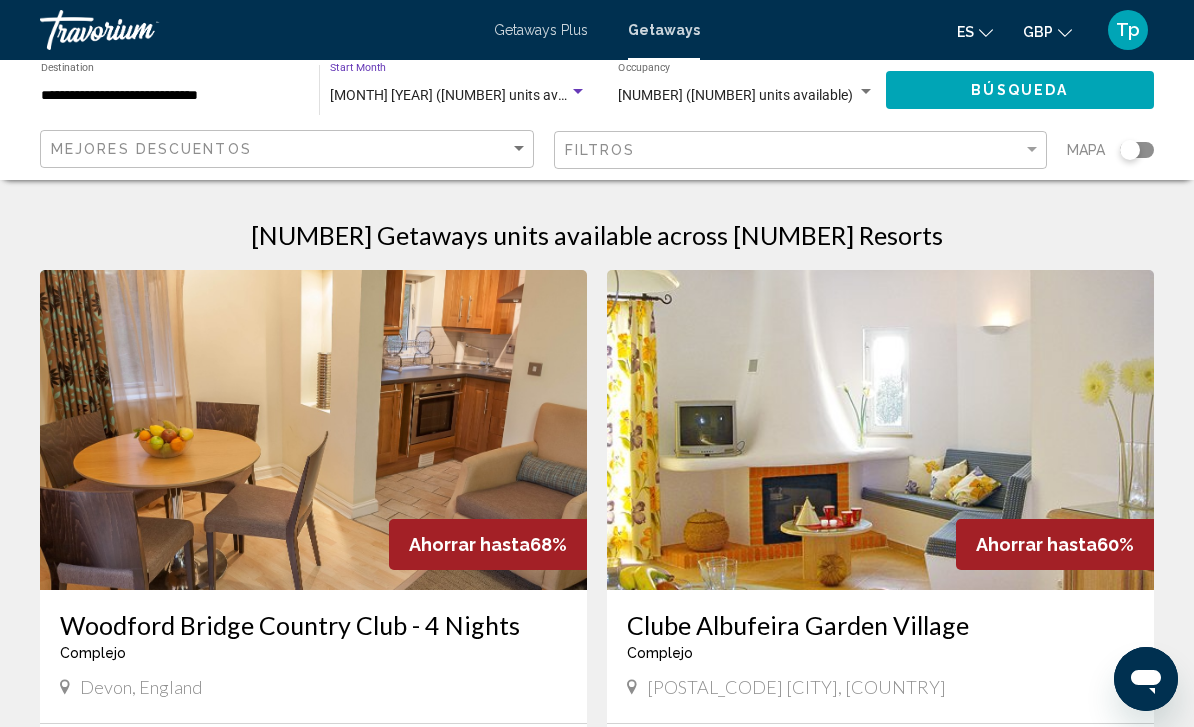 click at bounding box center (578, 92) 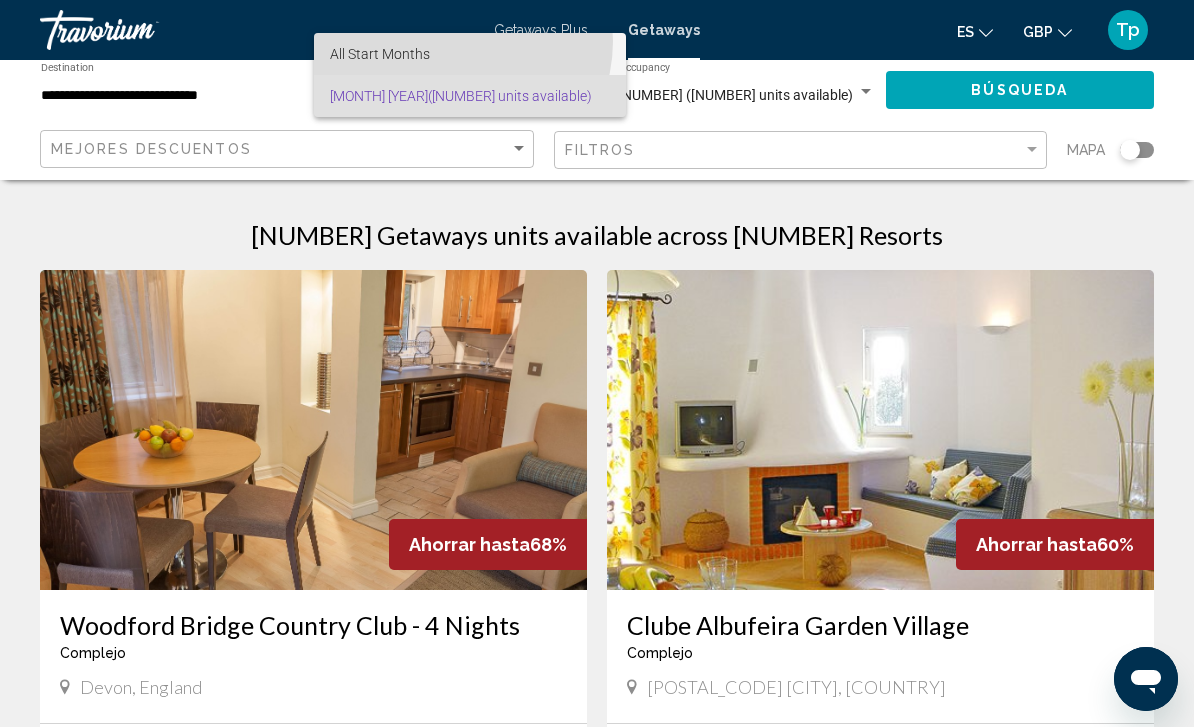 click on "All Start Months" at bounding box center (470, 54) 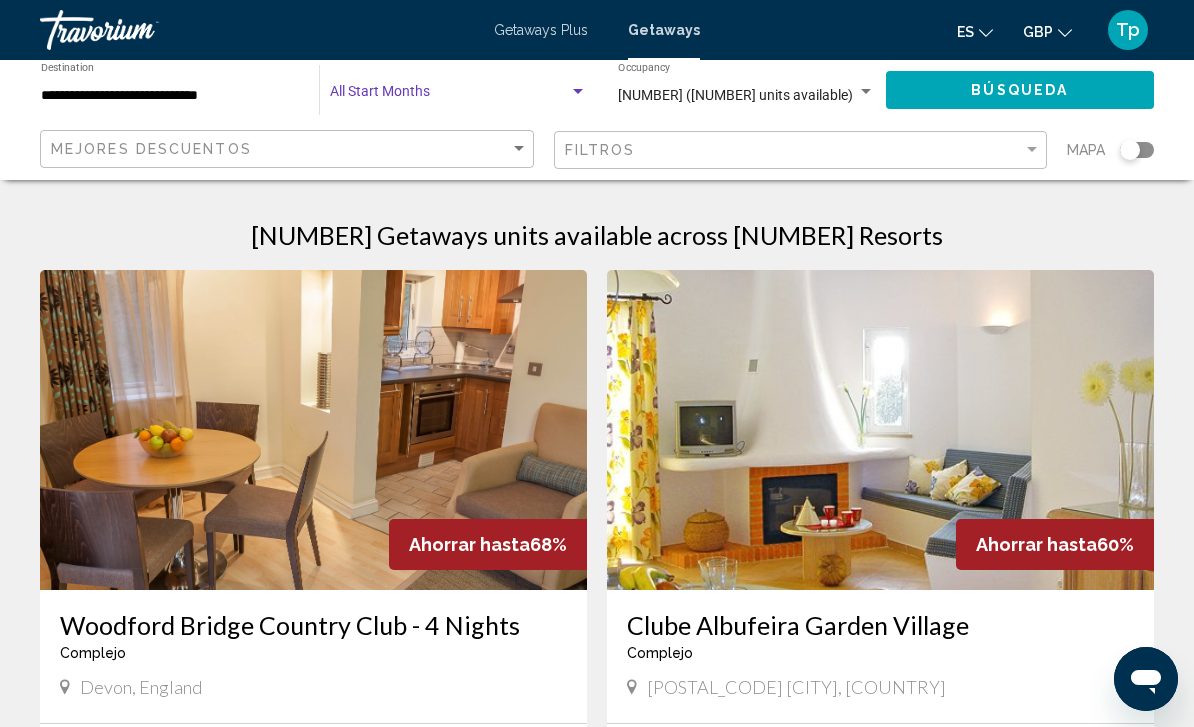 click at bounding box center (449, 96) 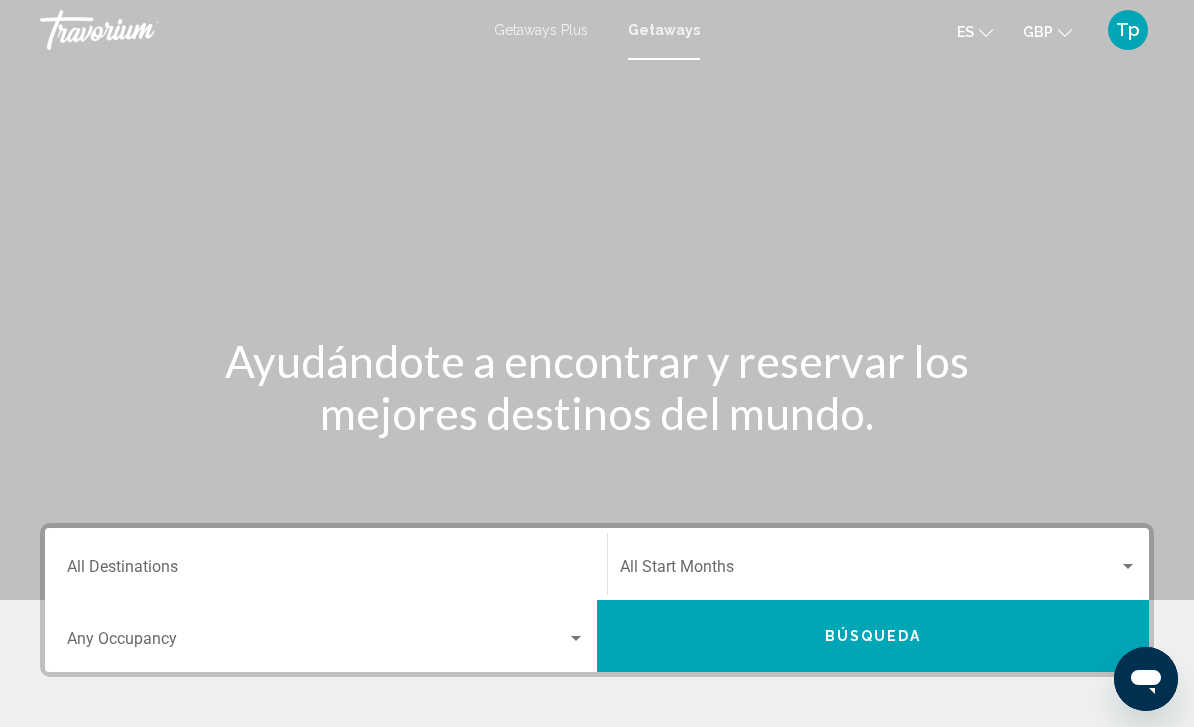 click at bounding box center (869, 571) 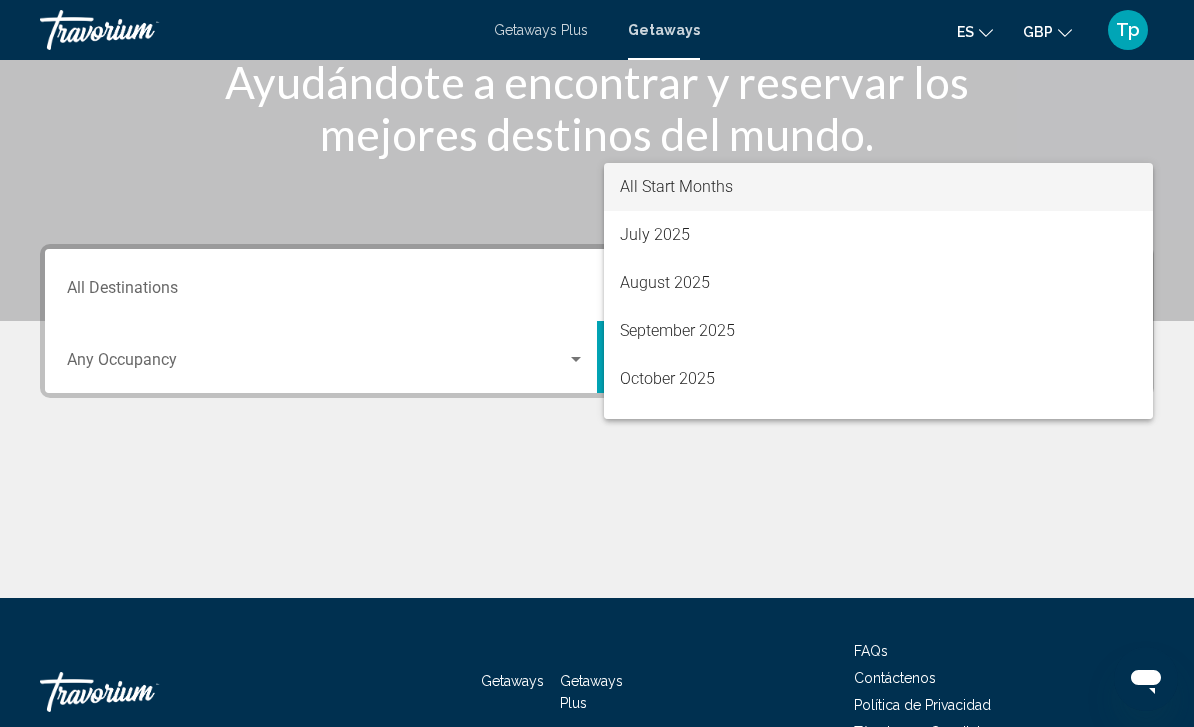 scroll, scrollTop: 395, scrollLeft: 0, axis: vertical 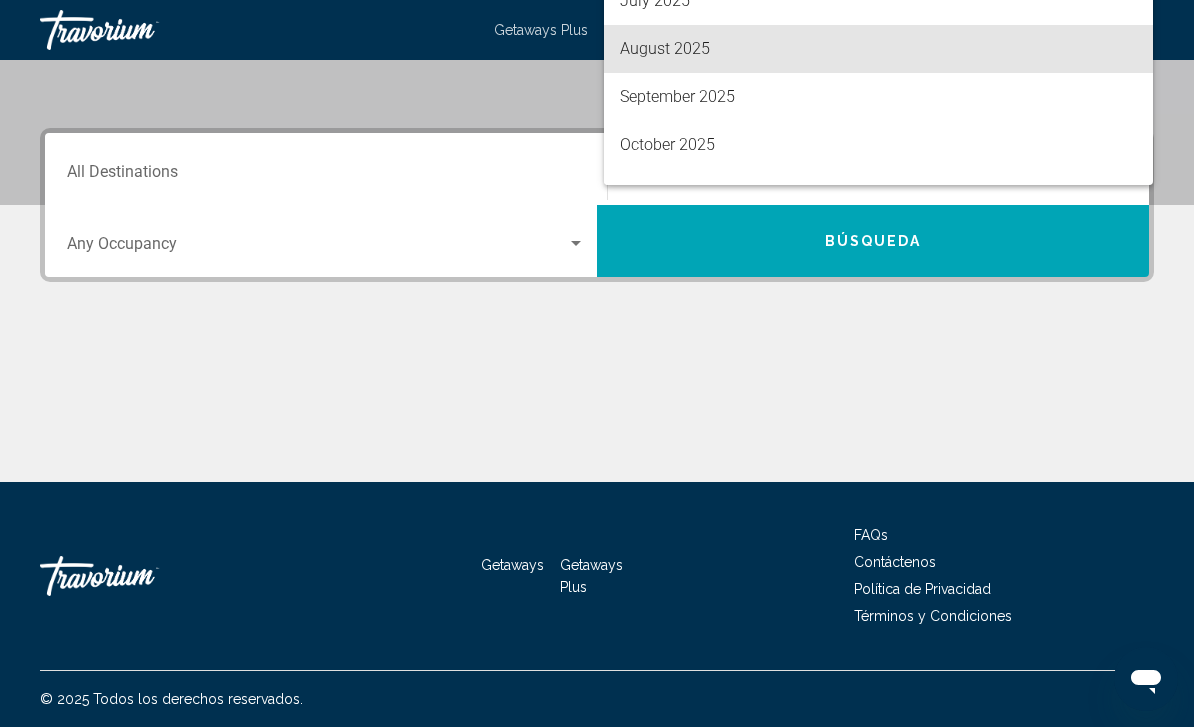 click on "August 2025" at bounding box center [878, 49] 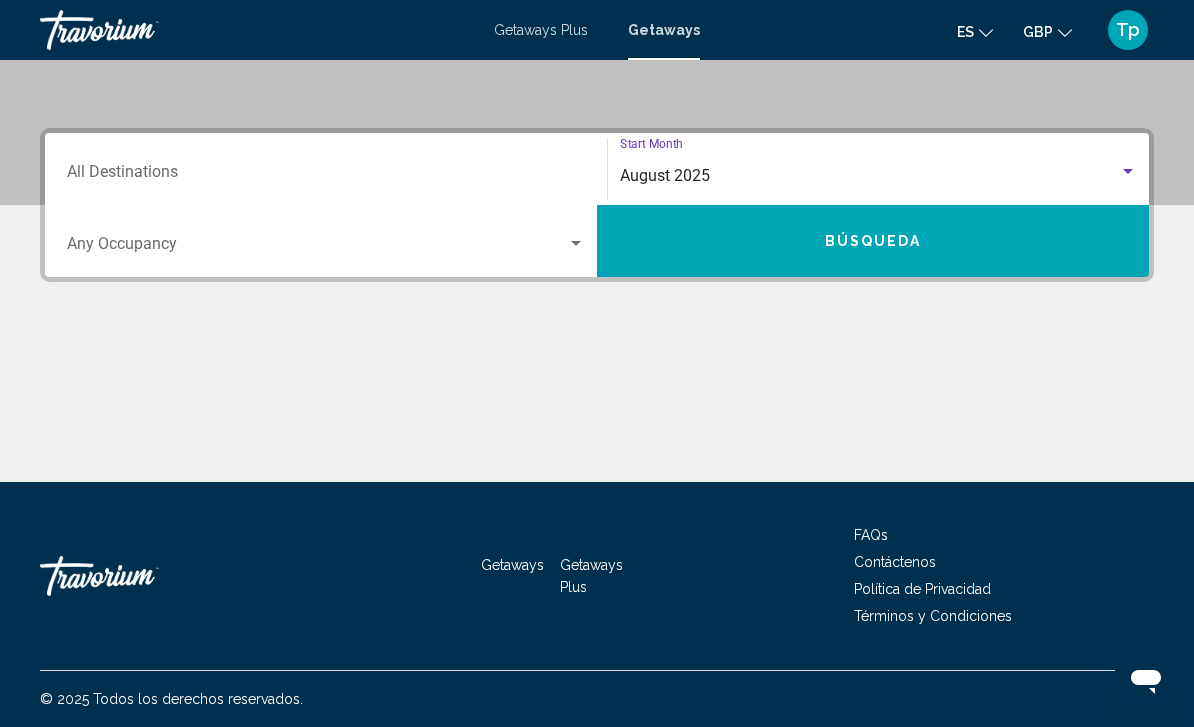 click at bounding box center [317, 248] 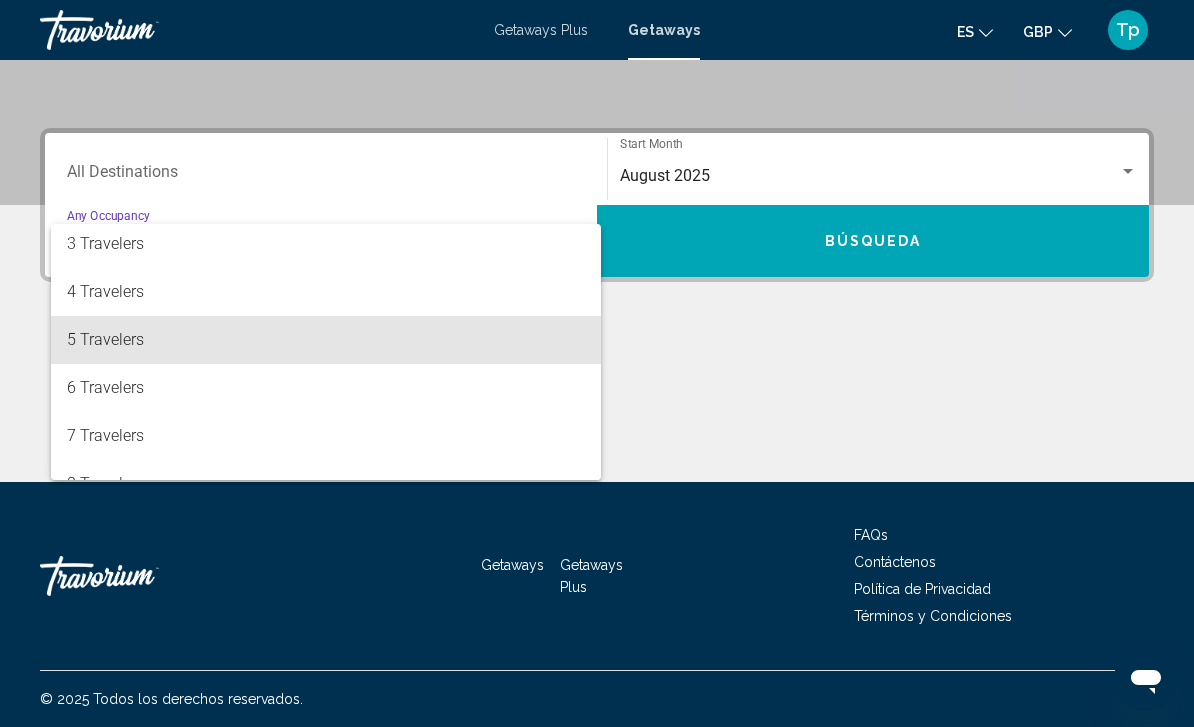 scroll, scrollTop: 101, scrollLeft: 0, axis: vertical 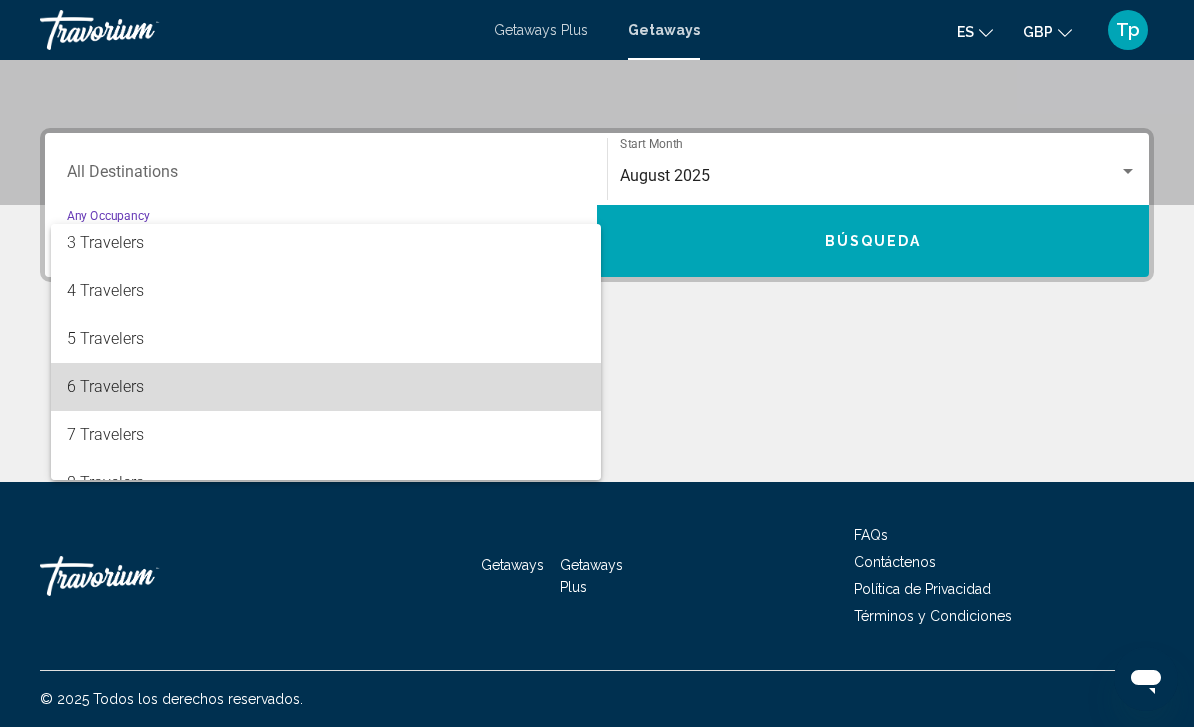 click on "6 Travelers" at bounding box center [326, 387] 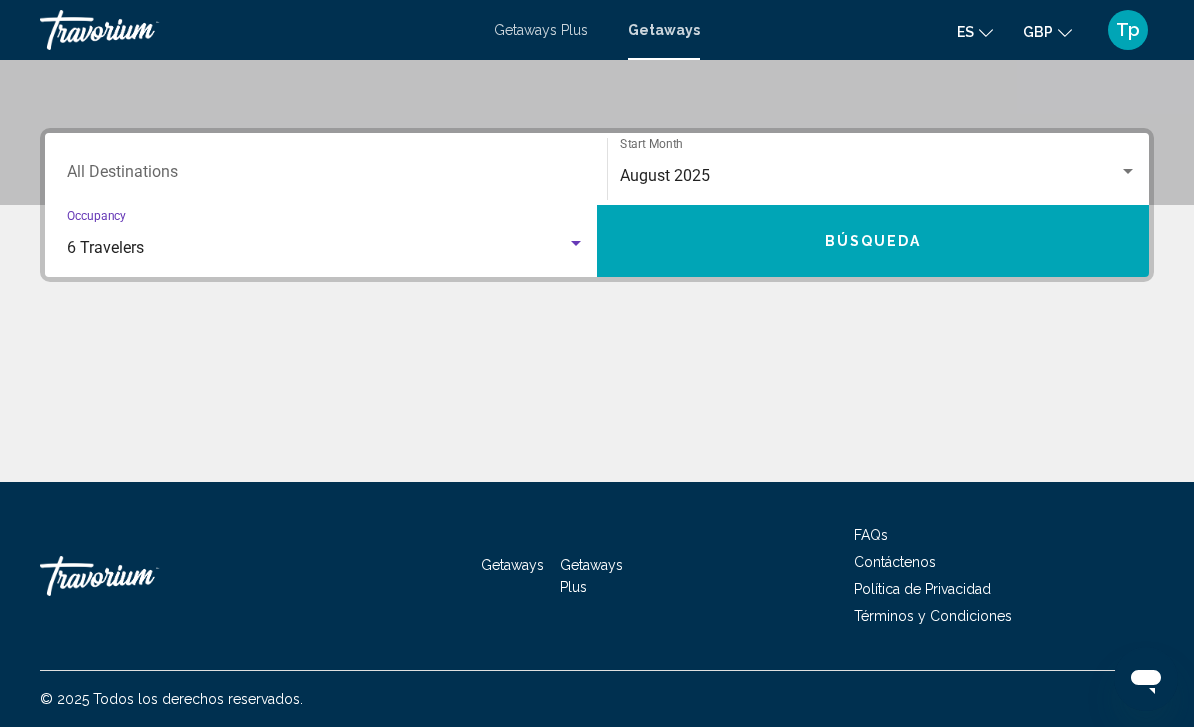 click on "Destination All Destinations" at bounding box center [326, 176] 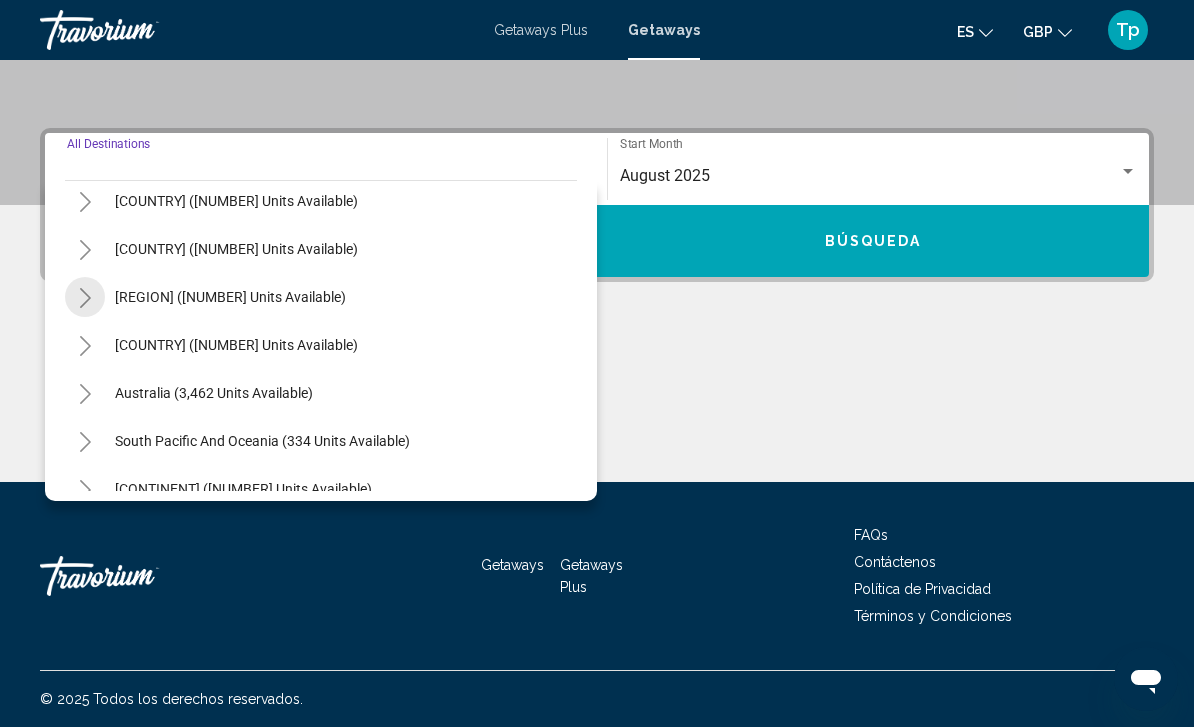 scroll, scrollTop: 108, scrollLeft: 0, axis: vertical 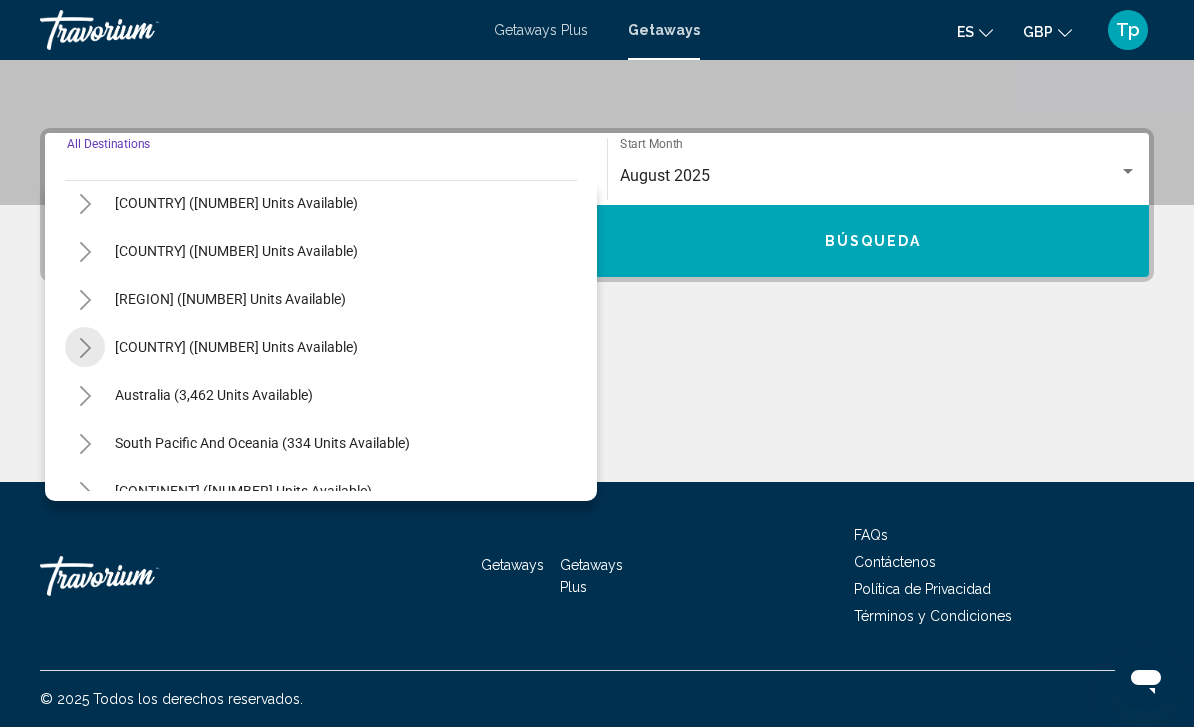 click 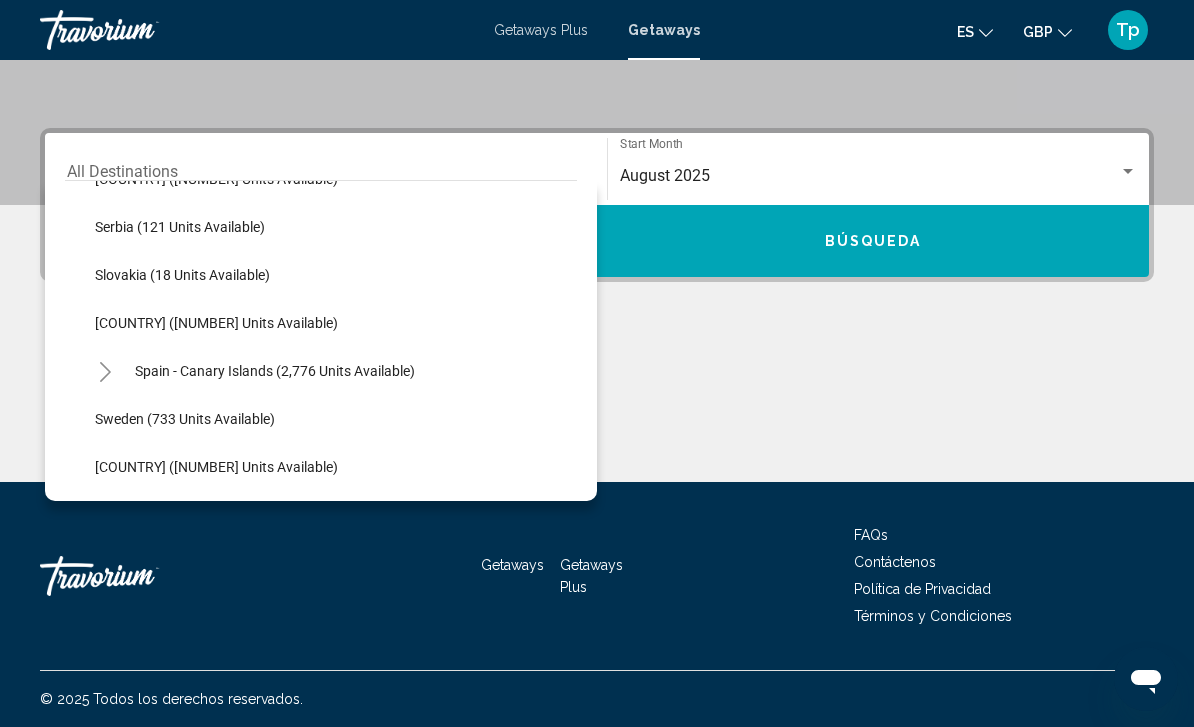 scroll, scrollTop: 945, scrollLeft: 0, axis: vertical 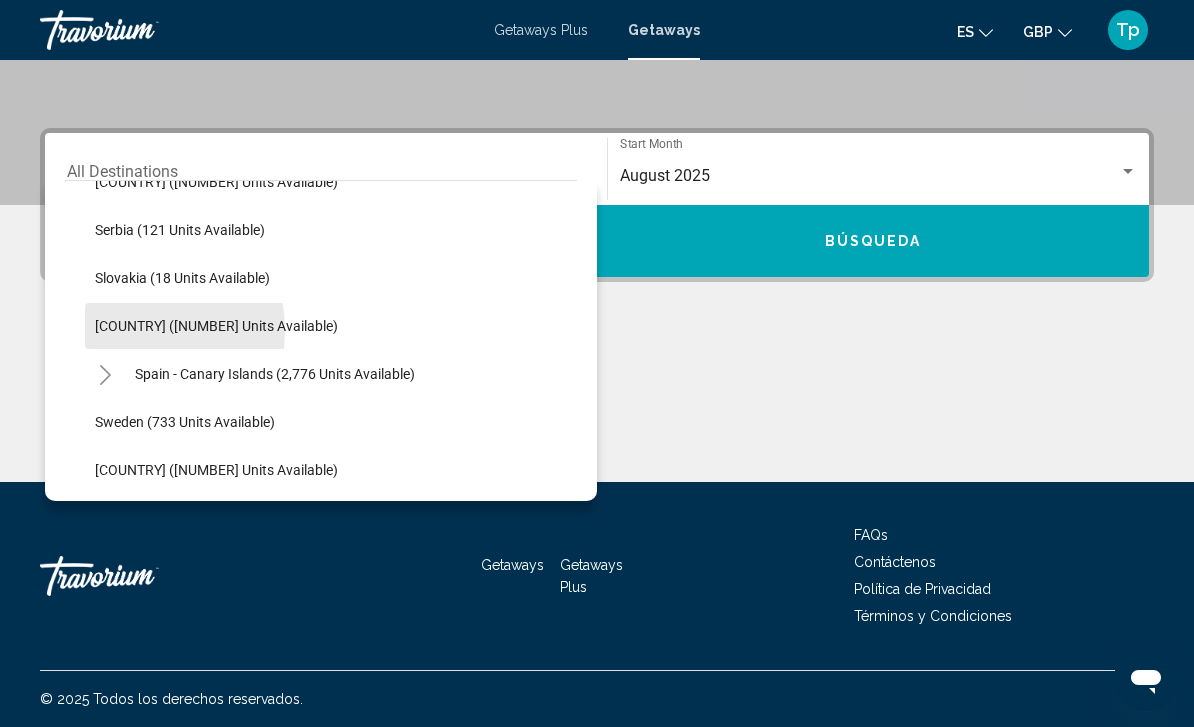 click on "[COUNTRY] ([NUMBER] units available)" 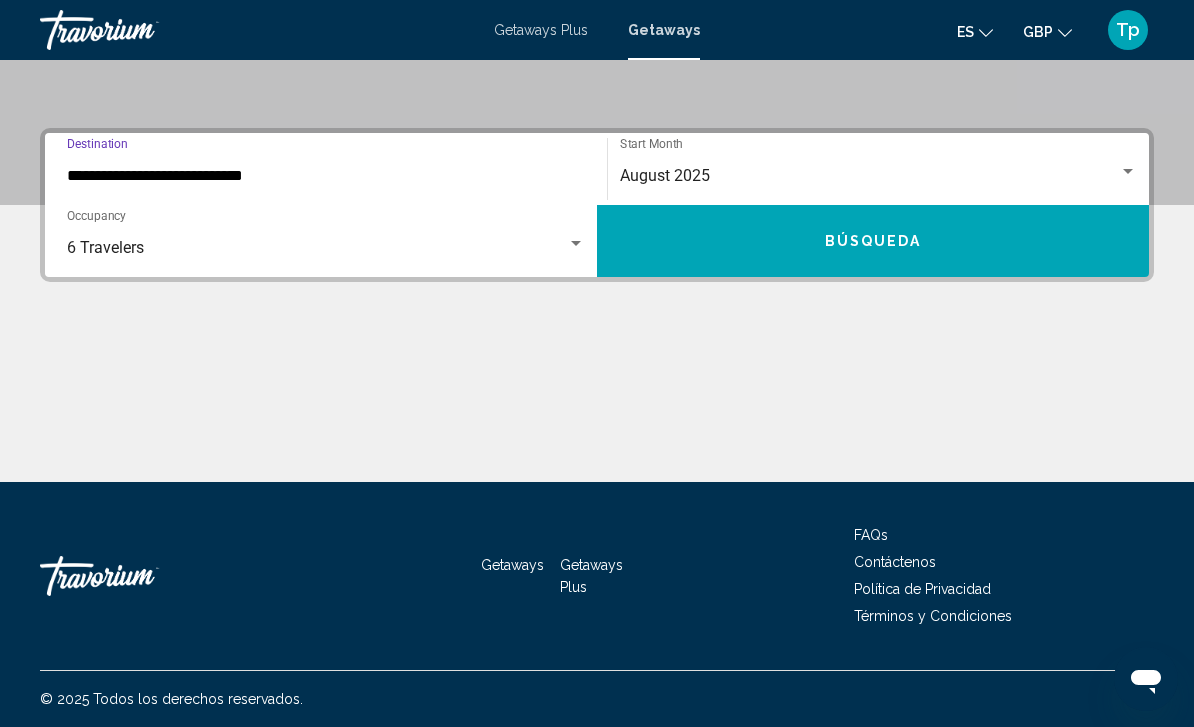 click on "Búsqueda" at bounding box center [873, 242] 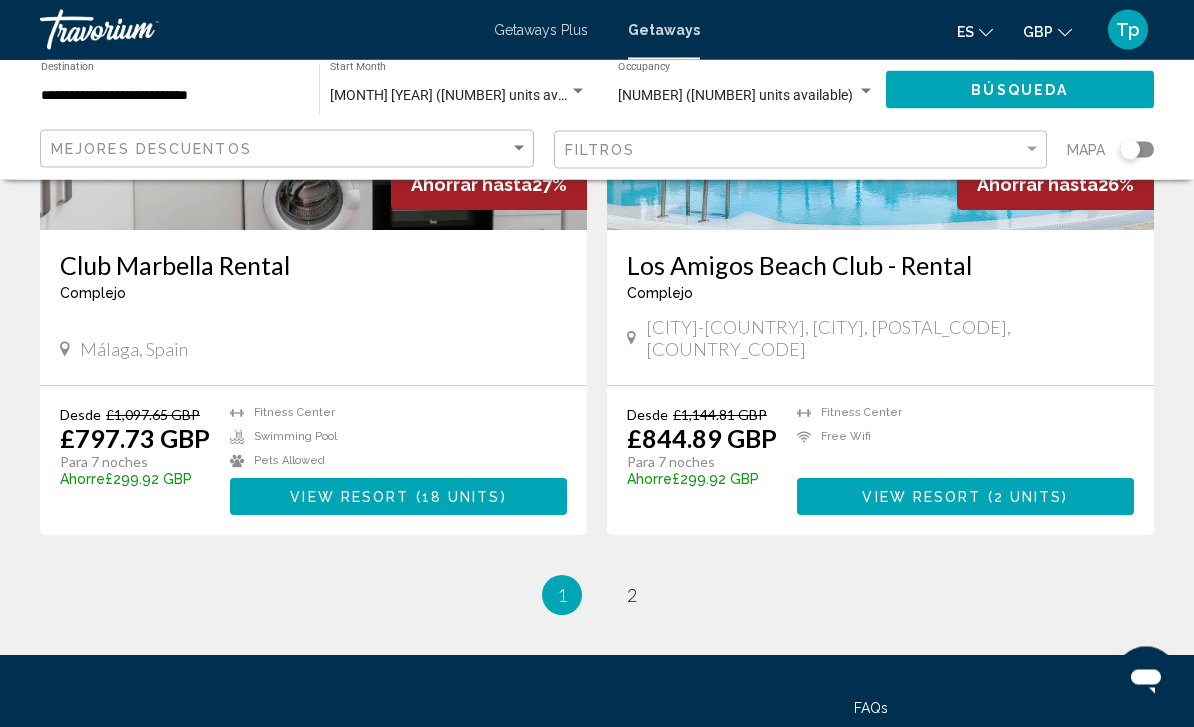 scroll, scrollTop: 3628, scrollLeft: 0, axis: vertical 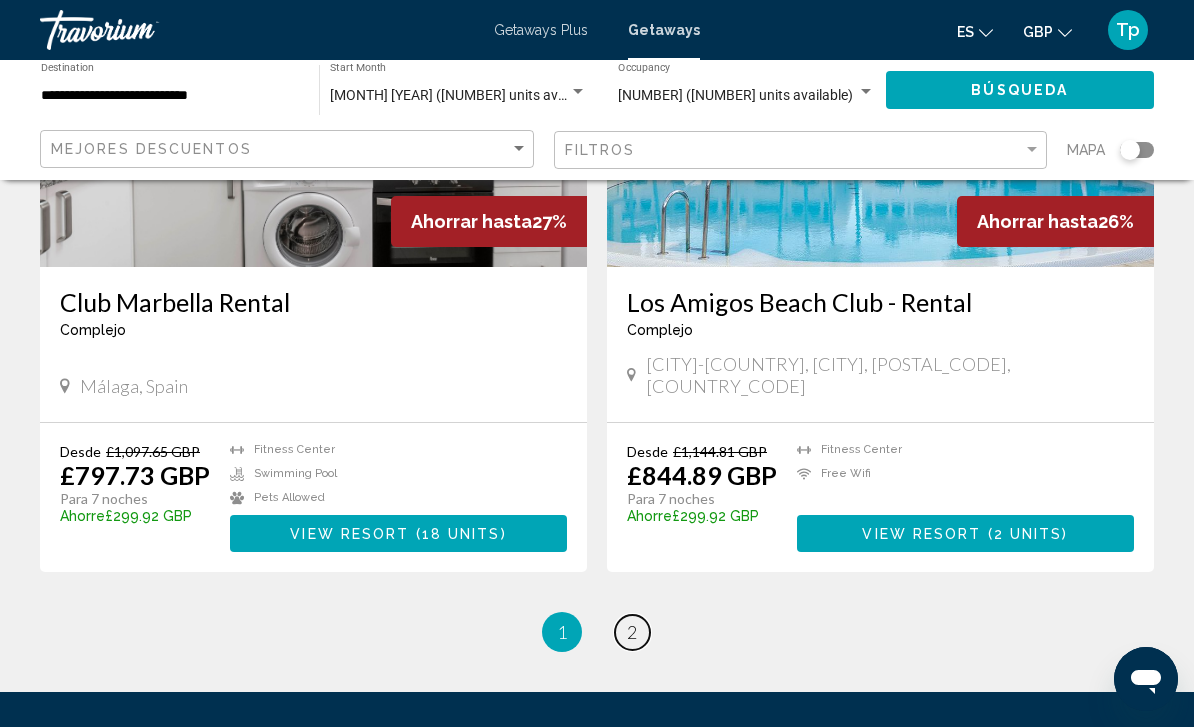 click on "page  2" at bounding box center [632, 632] 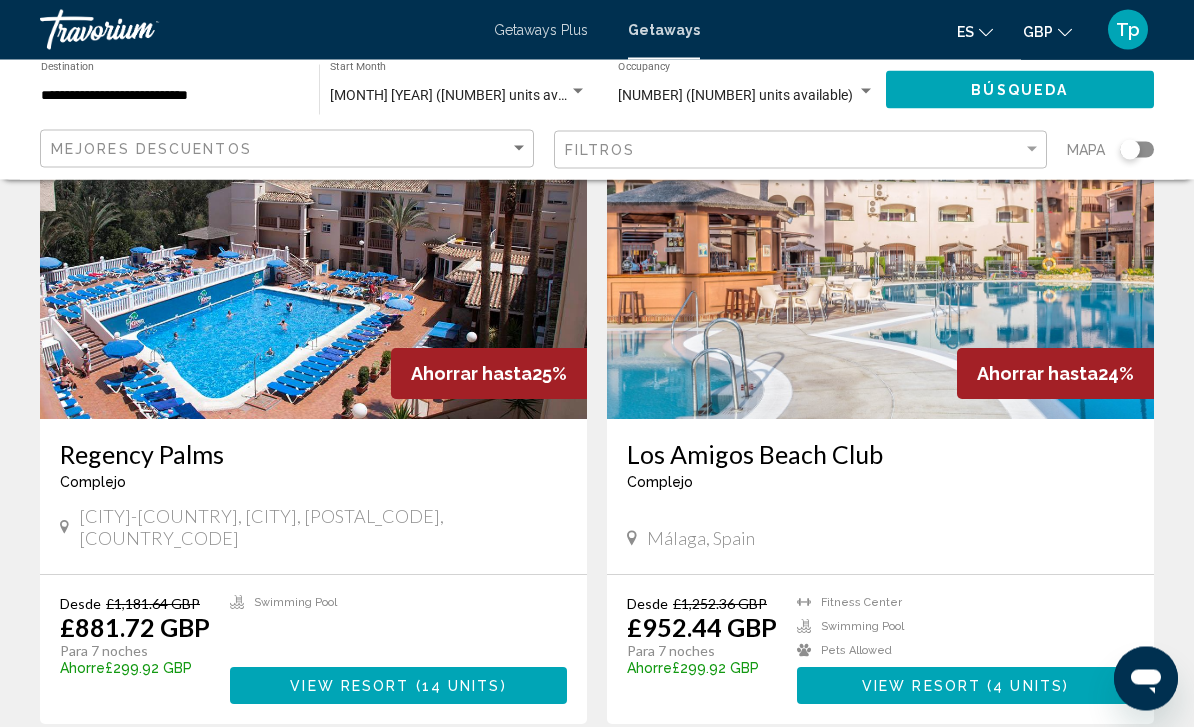 scroll, scrollTop: 171, scrollLeft: 0, axis: vertical 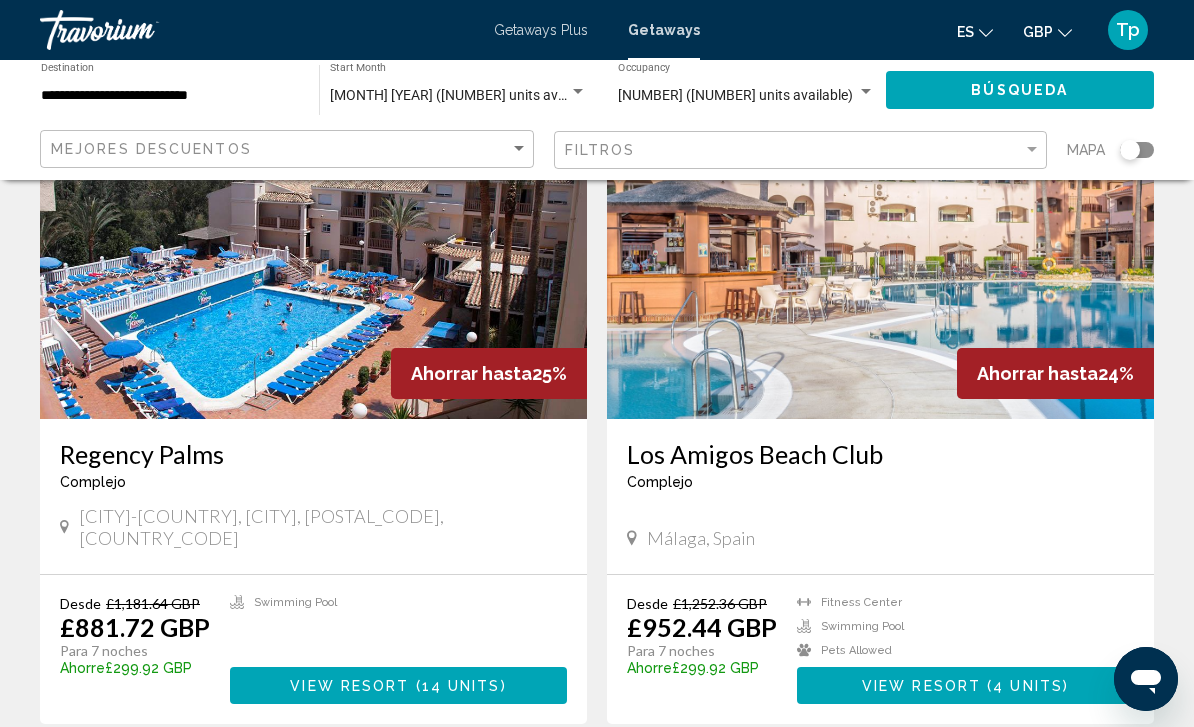 click at bounding box center (880, 259) 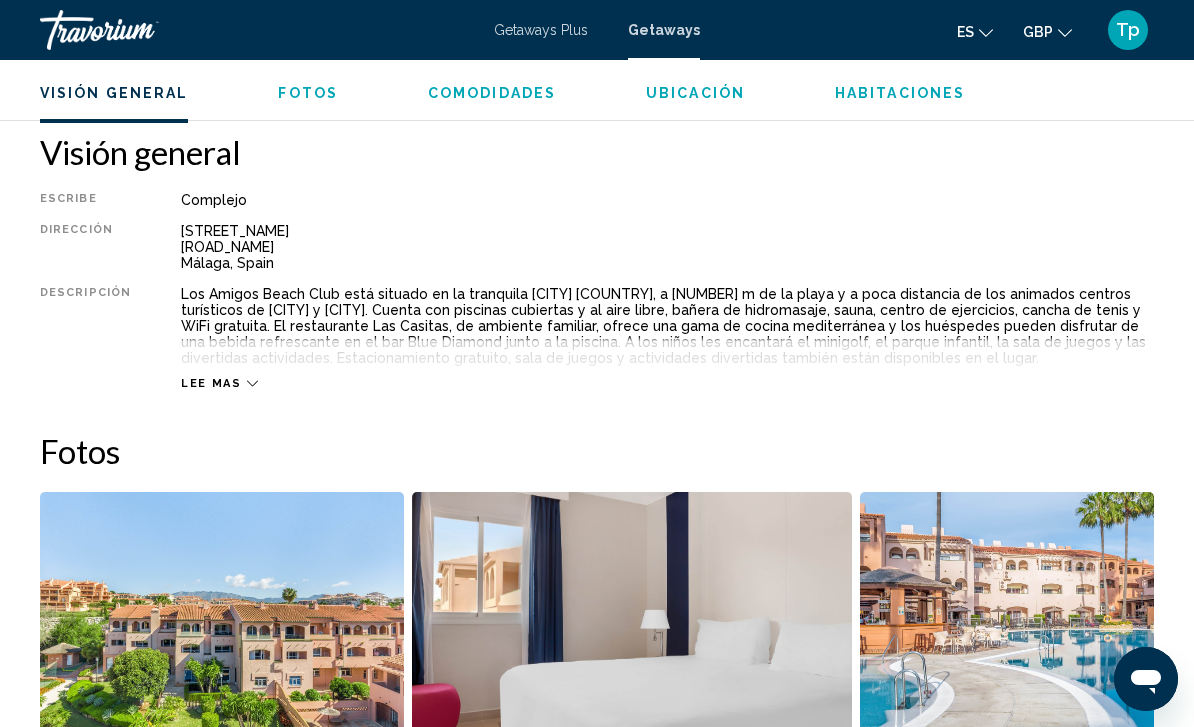 scroll, scrollTop: 1049, scrollLeft: 0, axis: vertical 